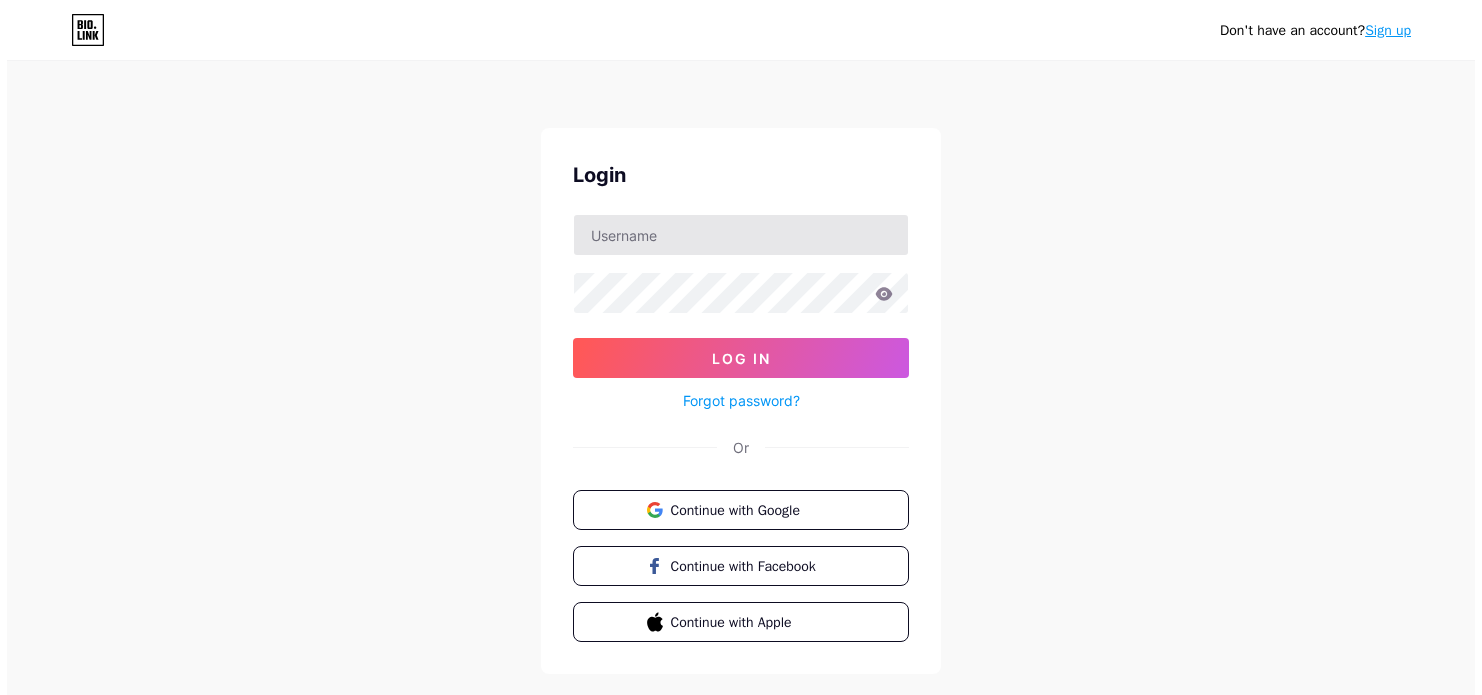 scroll, scrollTop: 0, scrollLeft: 0, axis: both 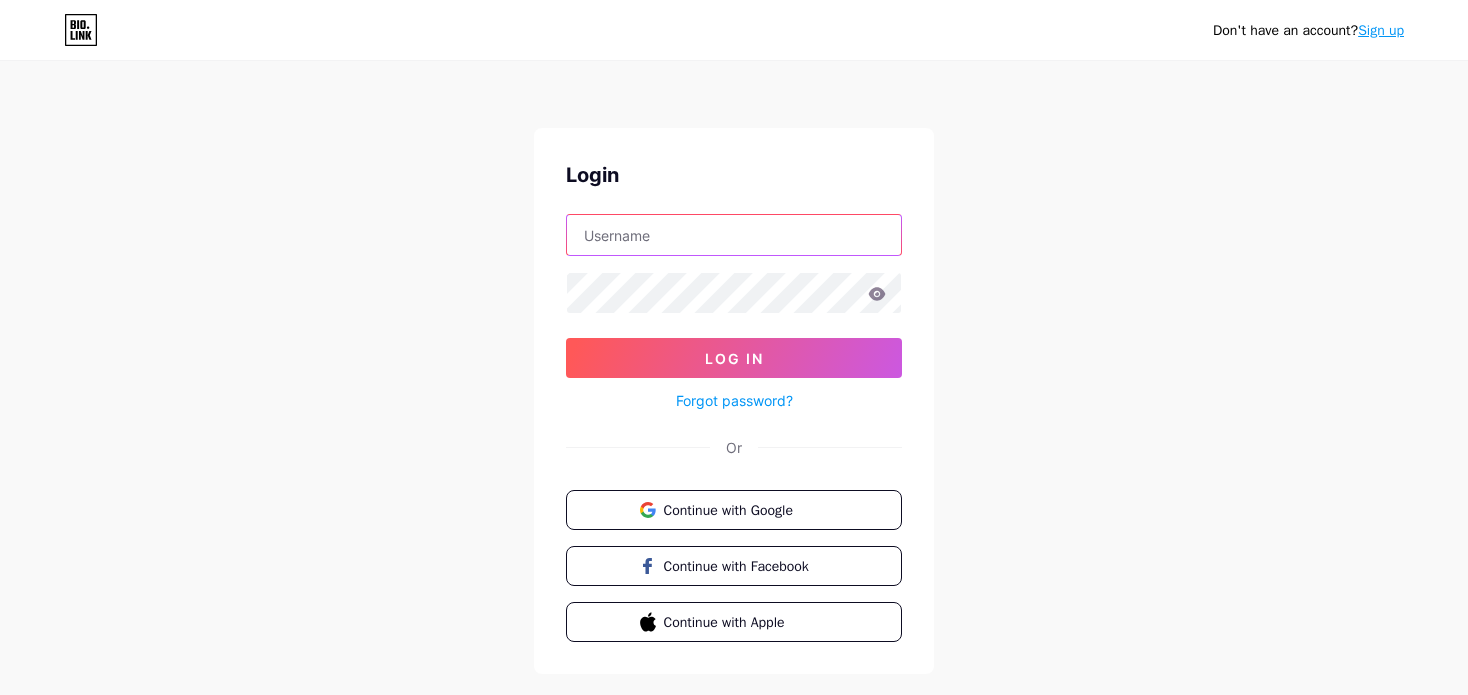 click at bounding box center (734, 235) 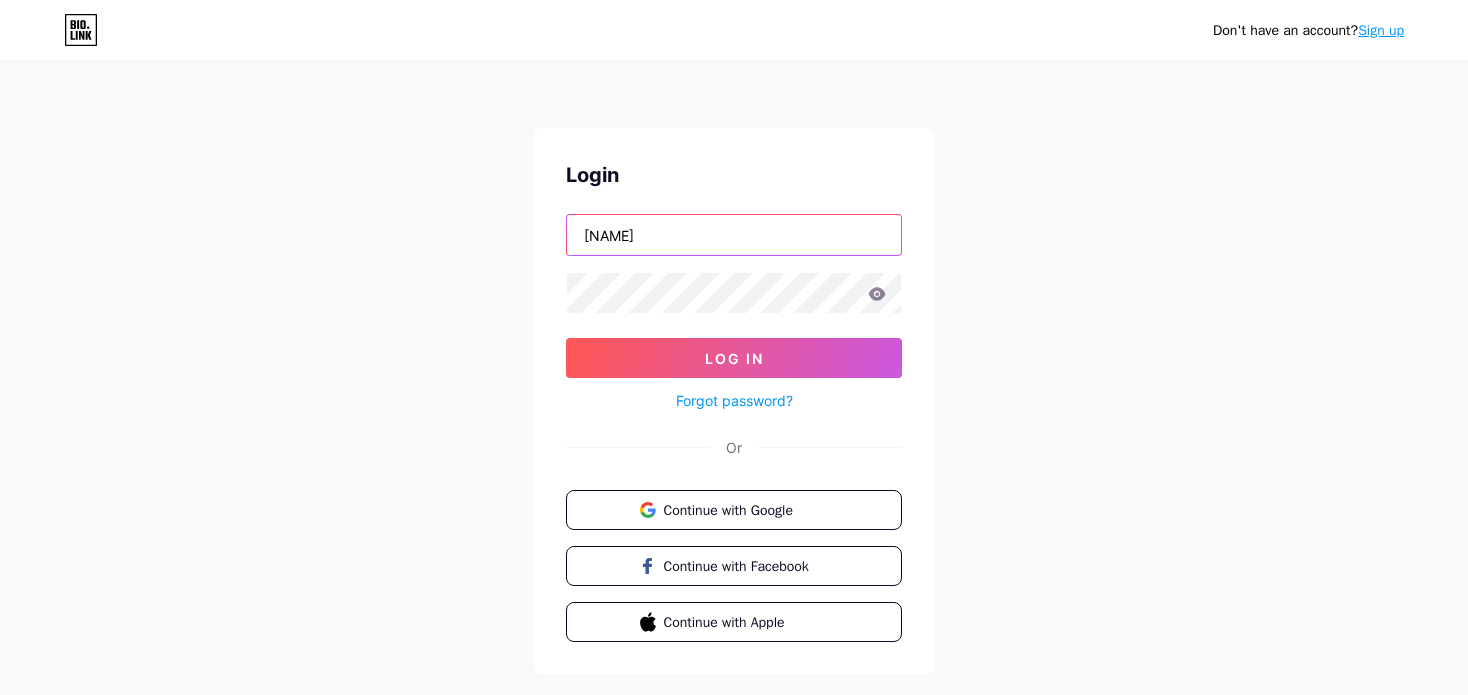 type on "[NAME]" 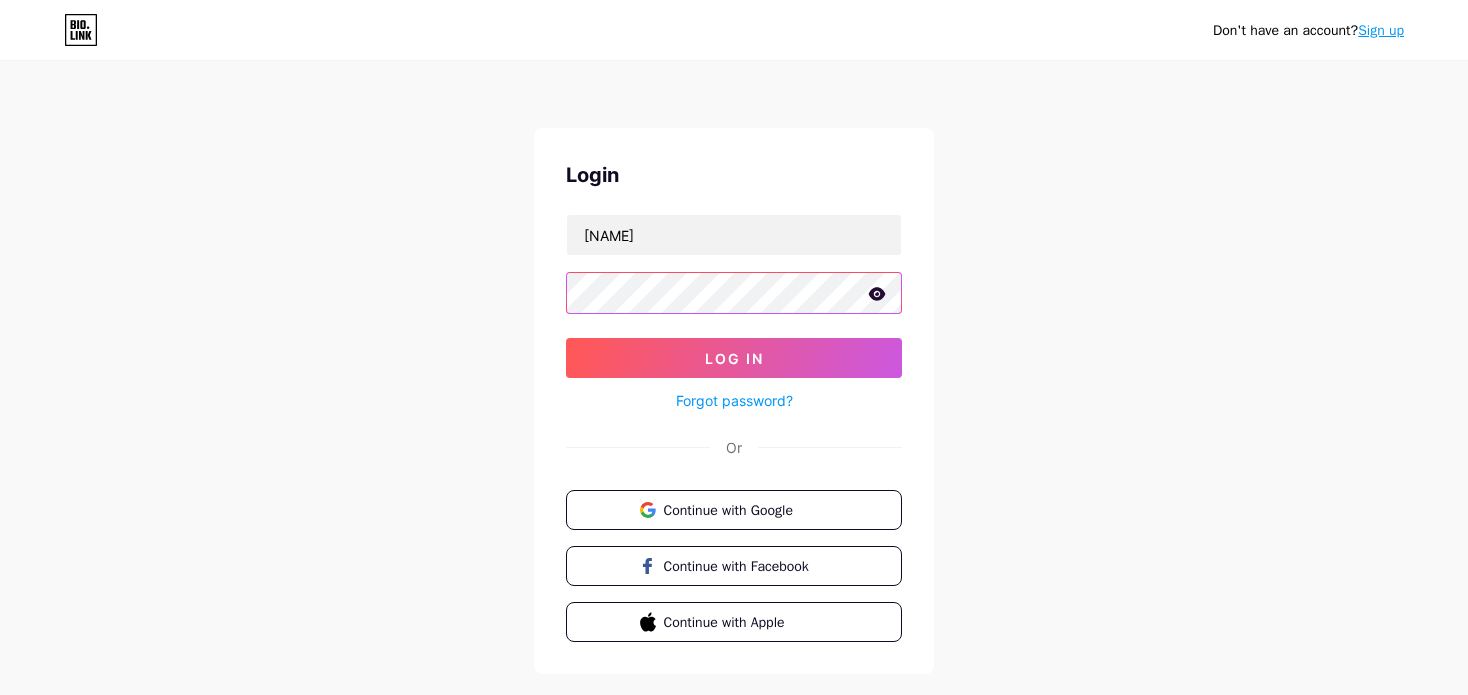 click on "Log In" at bounding box center [734, 358] 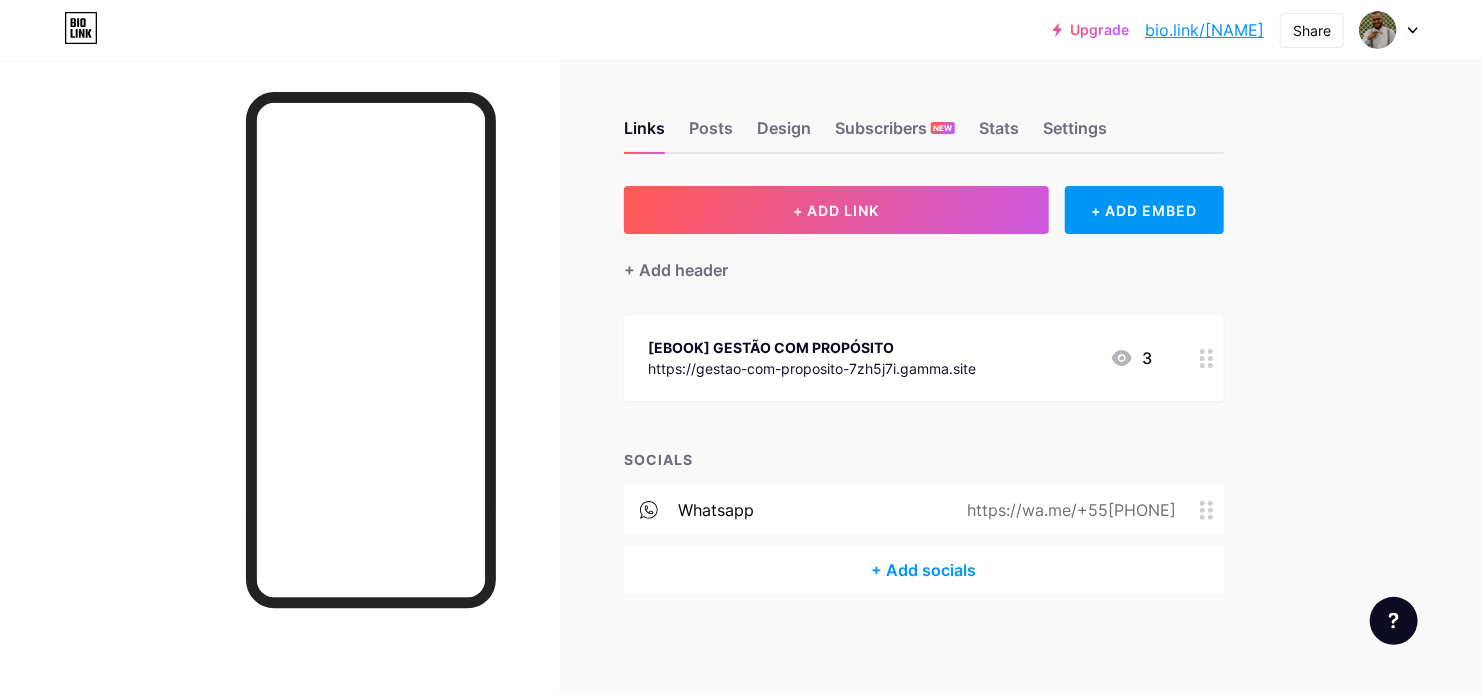click on "[EBOOK] GESTÃO COM PROPÓSITO
https://gestao-com-proposito-7zh5j7i.gamma.site
3" at bounding box center (900, 358) 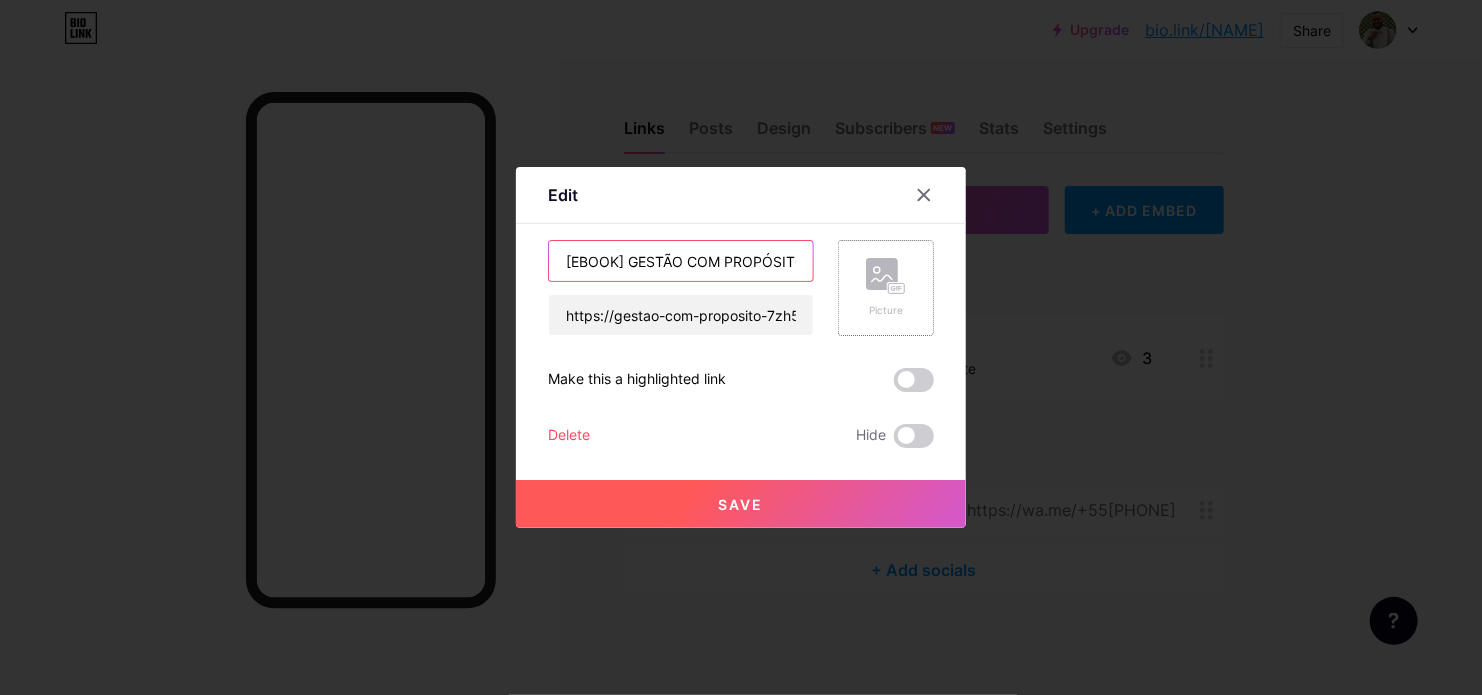 scroll, scrollTop: 0, scrollLeft: 7, axis: horizontal 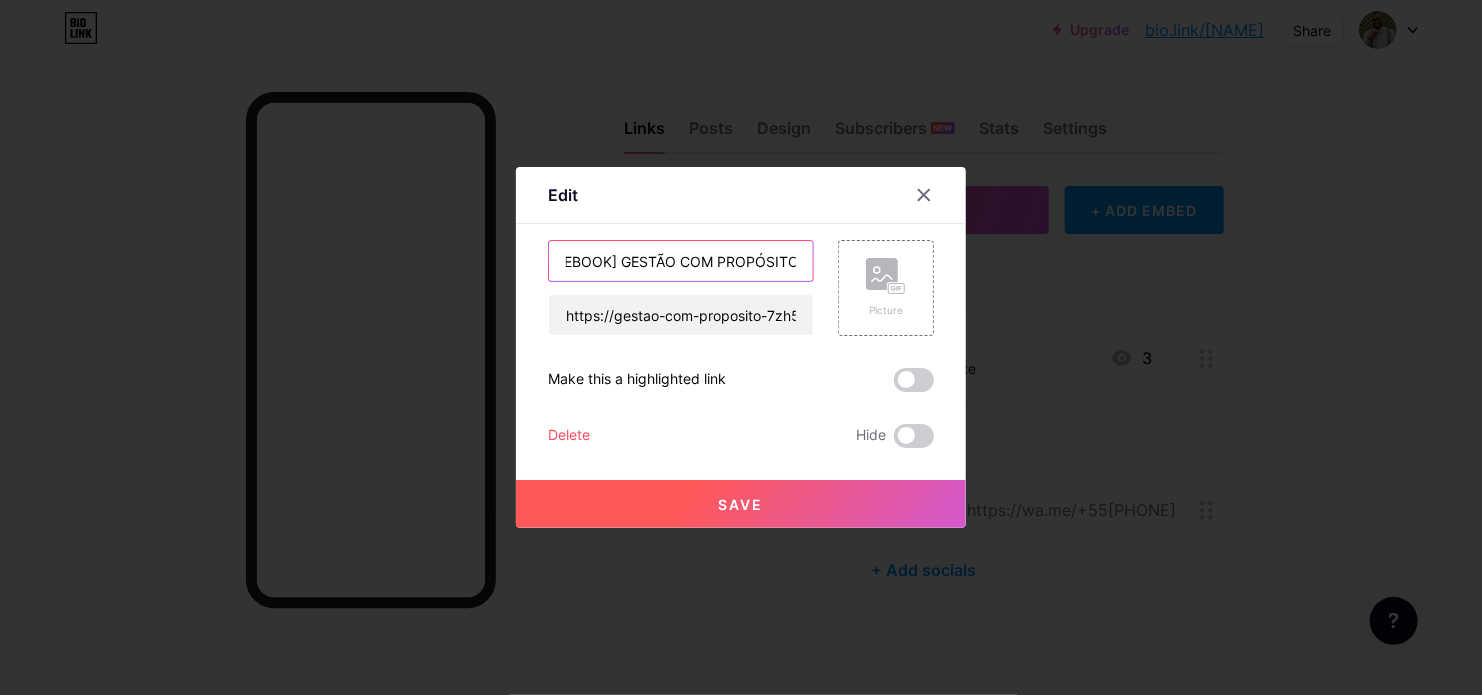 drag, startPoint x: 623, startPoint y: 260, endPoint x: 957, endPoint y: 261, distance: 334.0015 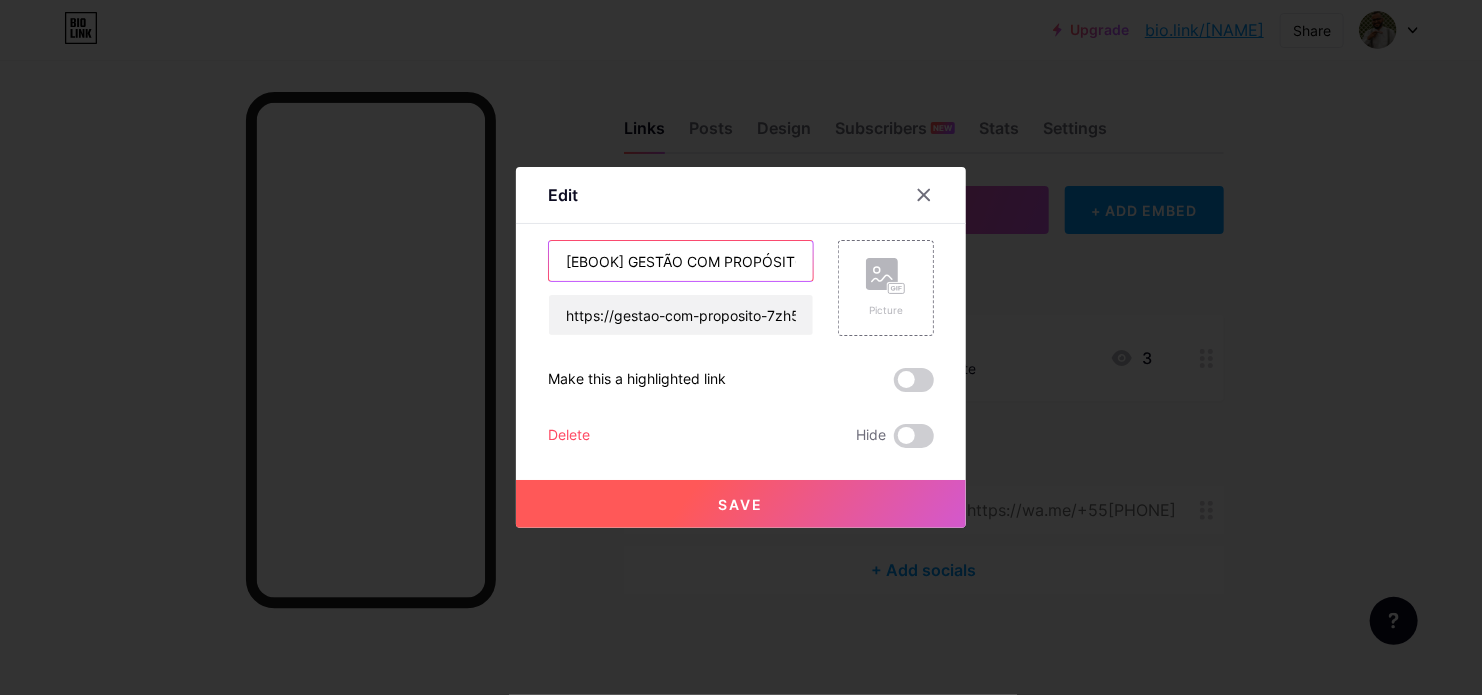 paste on "Primeiros 90 Dias como Líder GP5" 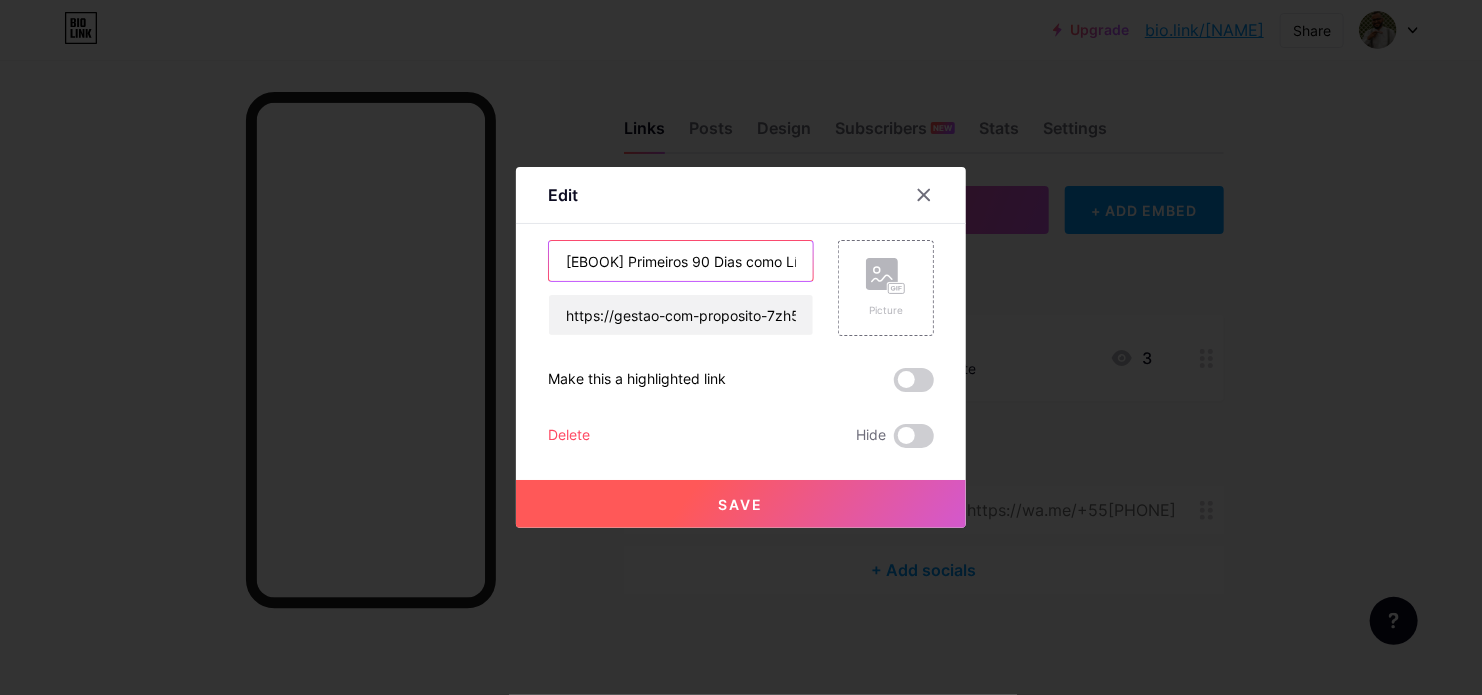scroll, scrollTop: 0, scrollLeft: 56, axis: horizontal 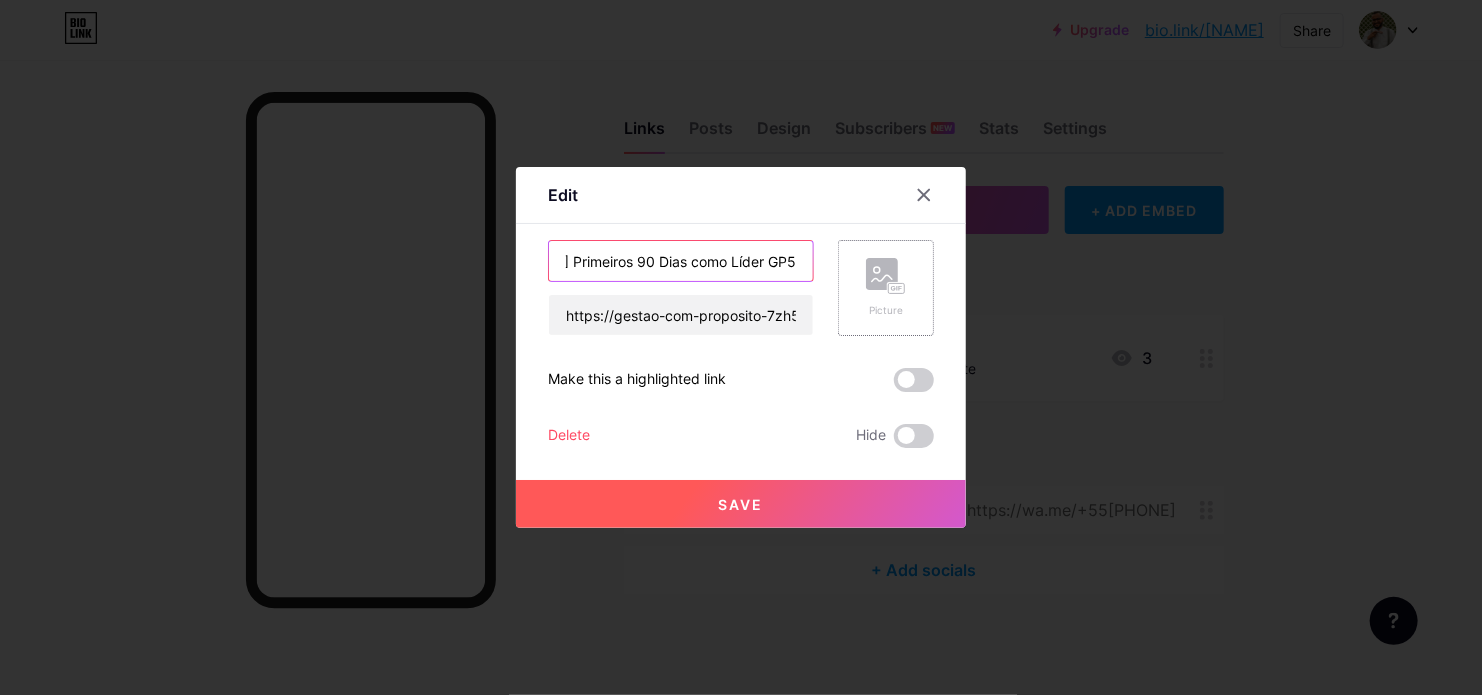 type on "[EBOOK] Primeiros 90 Dias como Líder GP5" 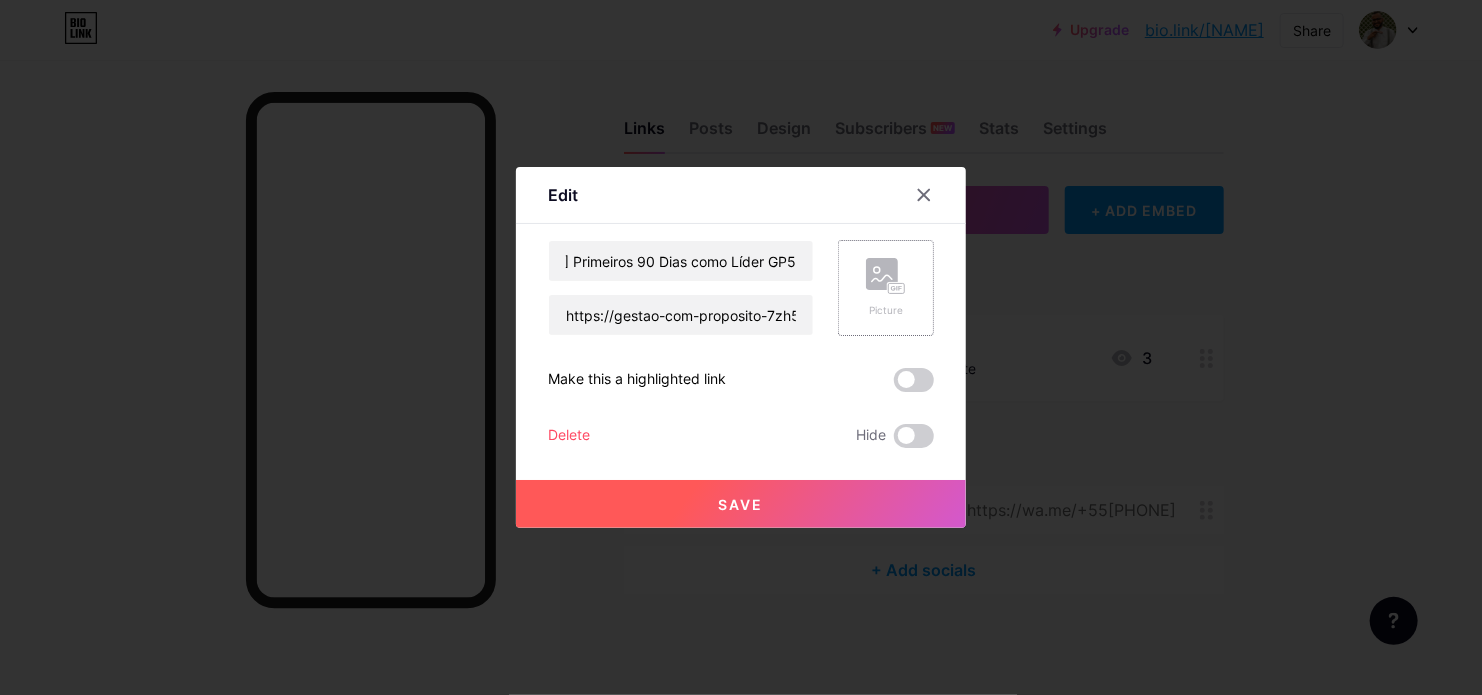 click 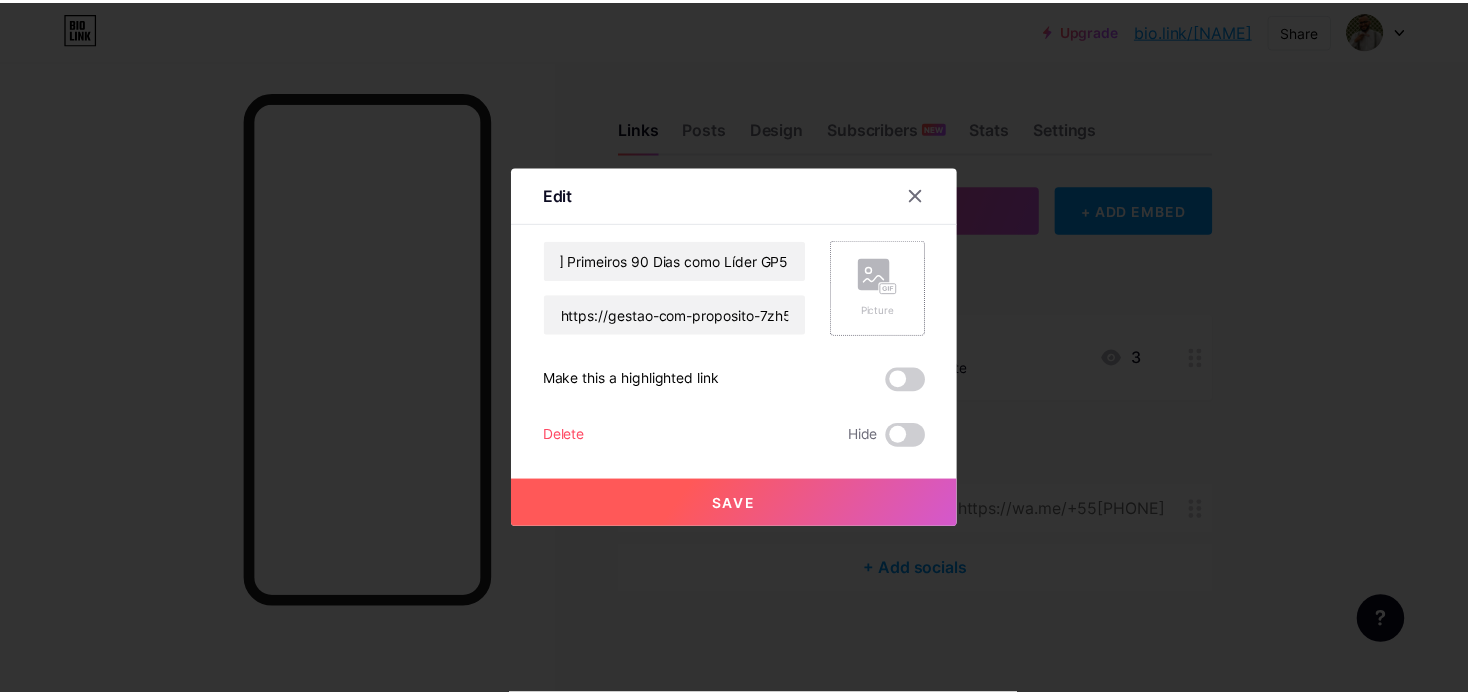 scroll, scrollTop: 0, scrollLeft: 0, axis: both 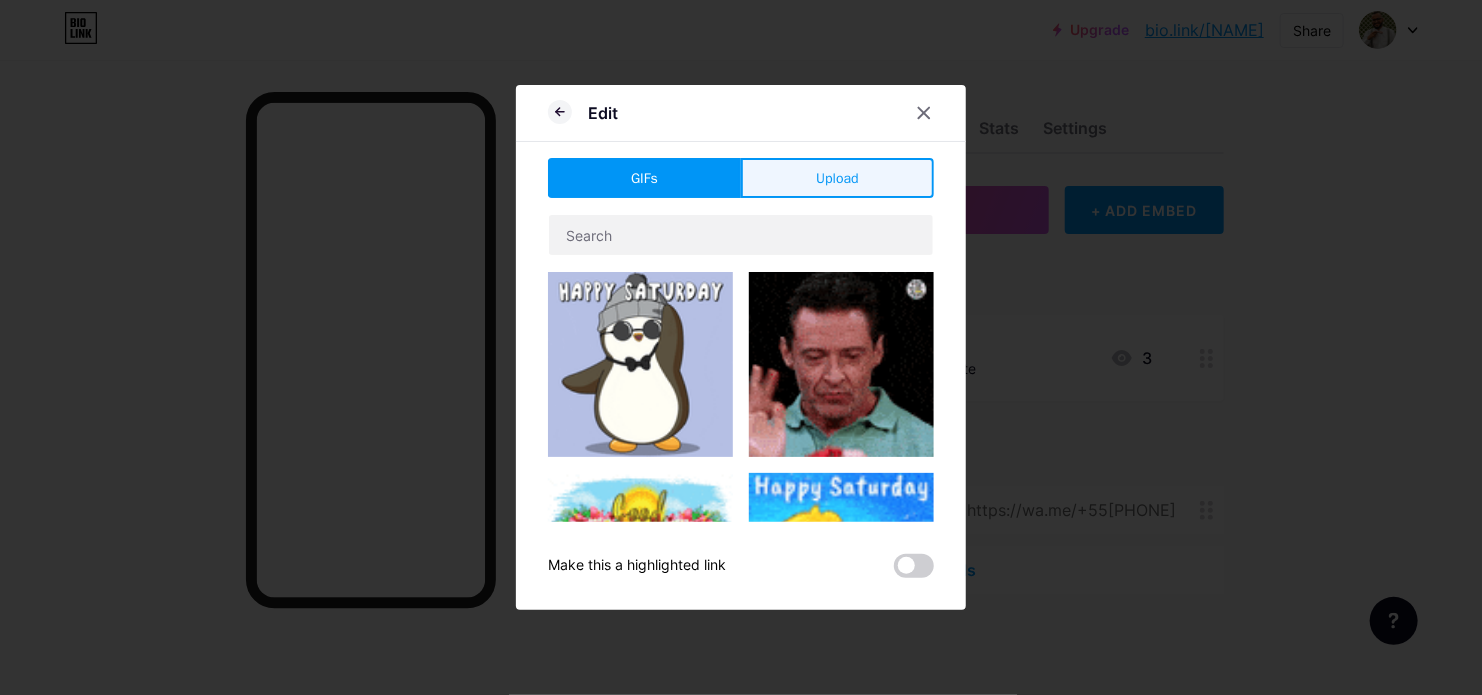 click on "Upload" at bounding box center [837, 178] 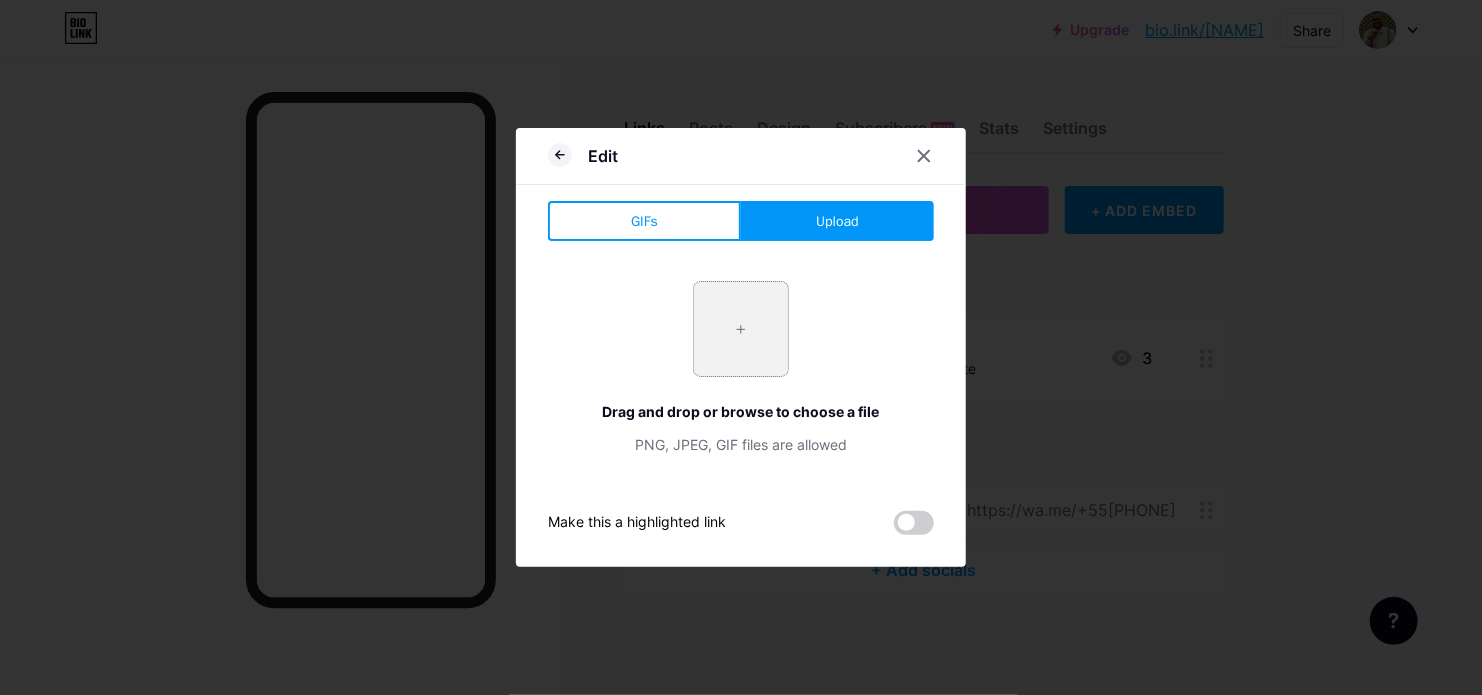 click at bounding box center [741, 329] 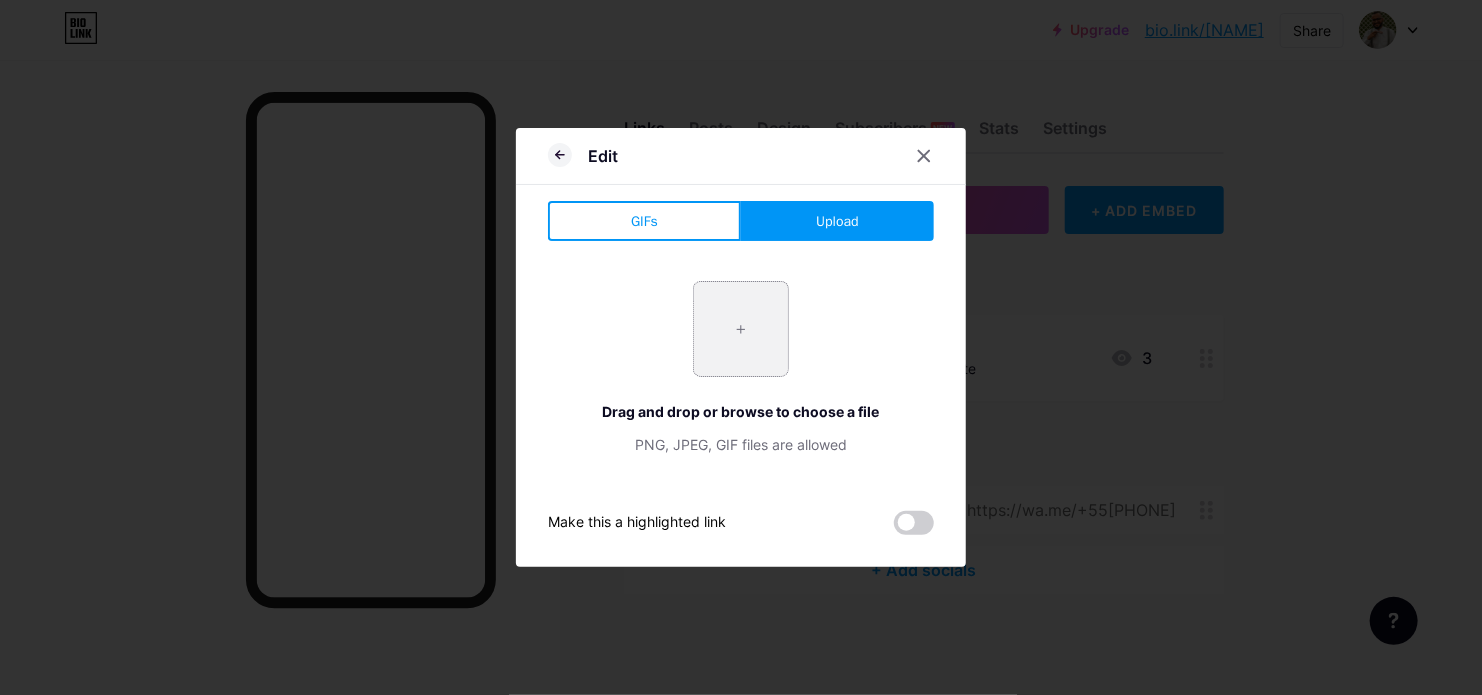 type on "C:\fakepath\CAPA EBOOK 90 DIAS (300 x 250 px) (3).png" 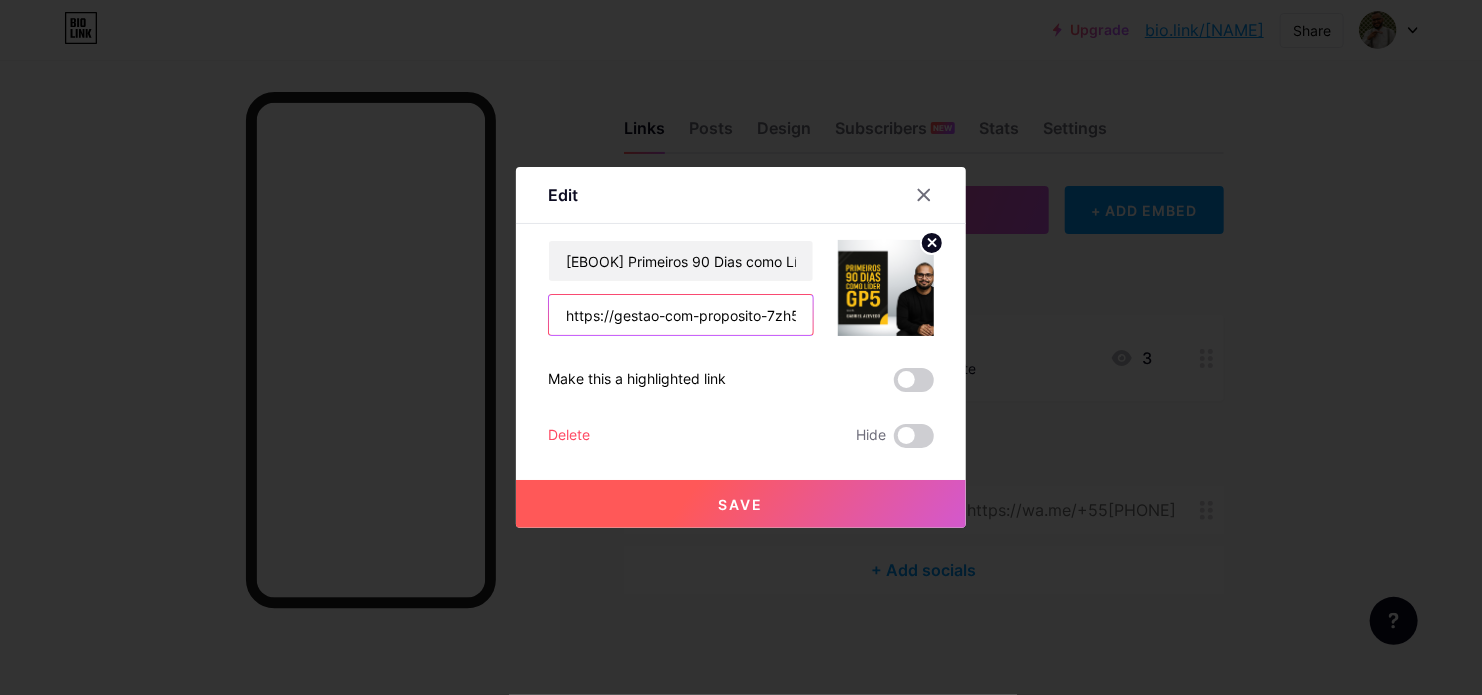 click on "https://gestao-com-proposito-7zh5j7i.gamma.site" at bounding box center (681, 315) 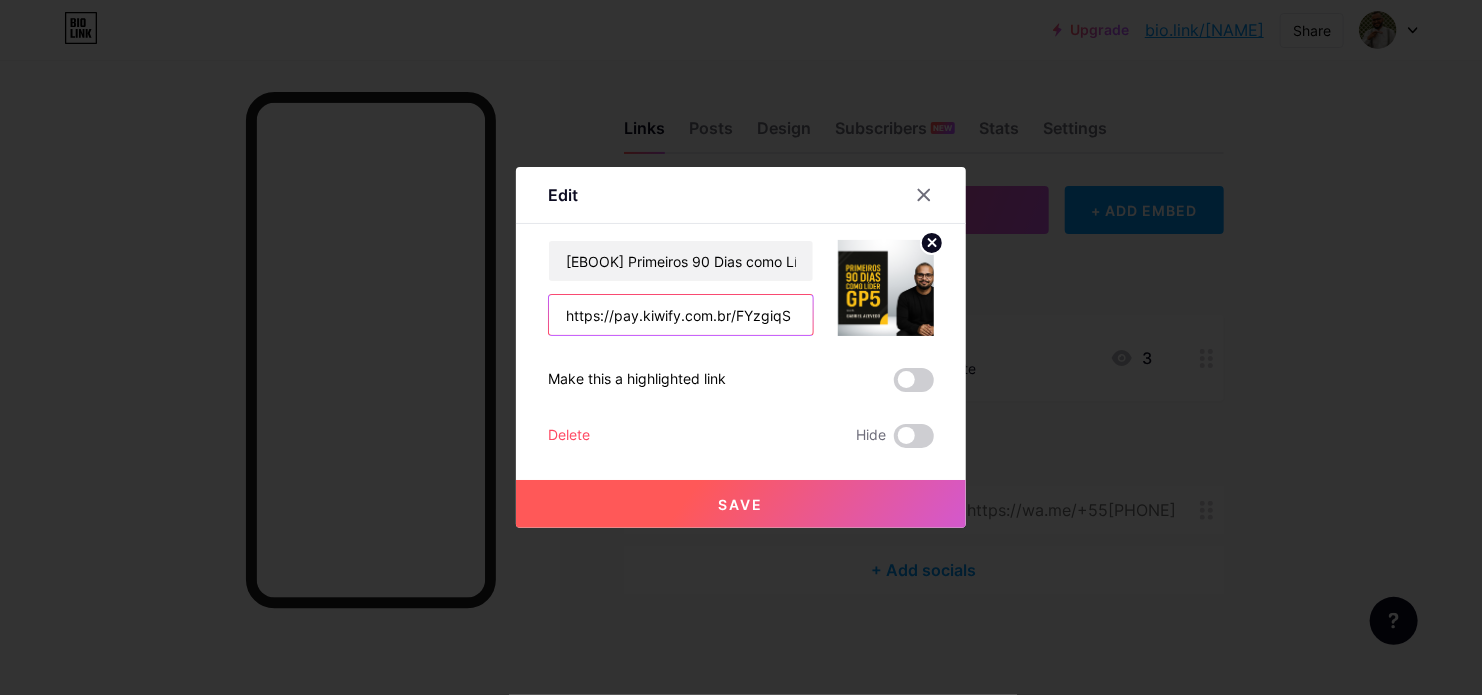 type on "https://pay.kiwify.com.br/[ID]" 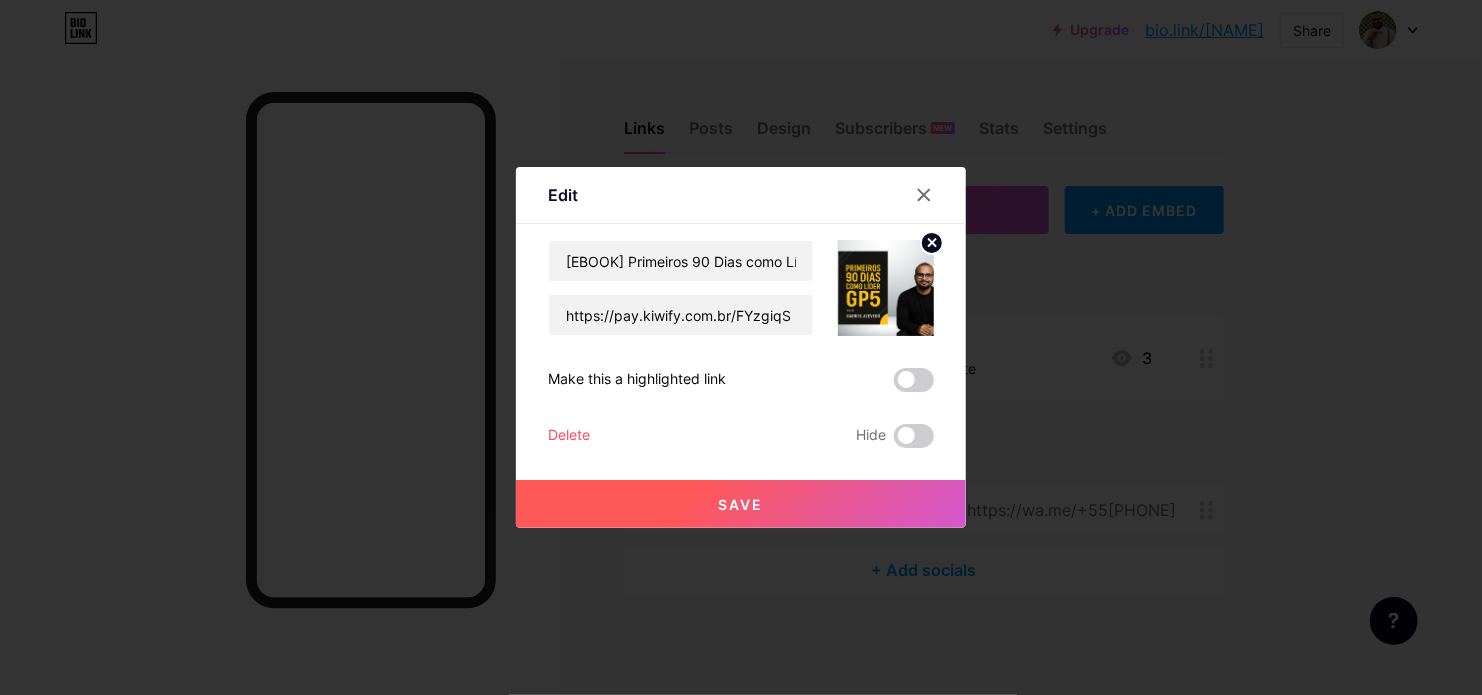 click on "Save" at bounding box center (741, 504) 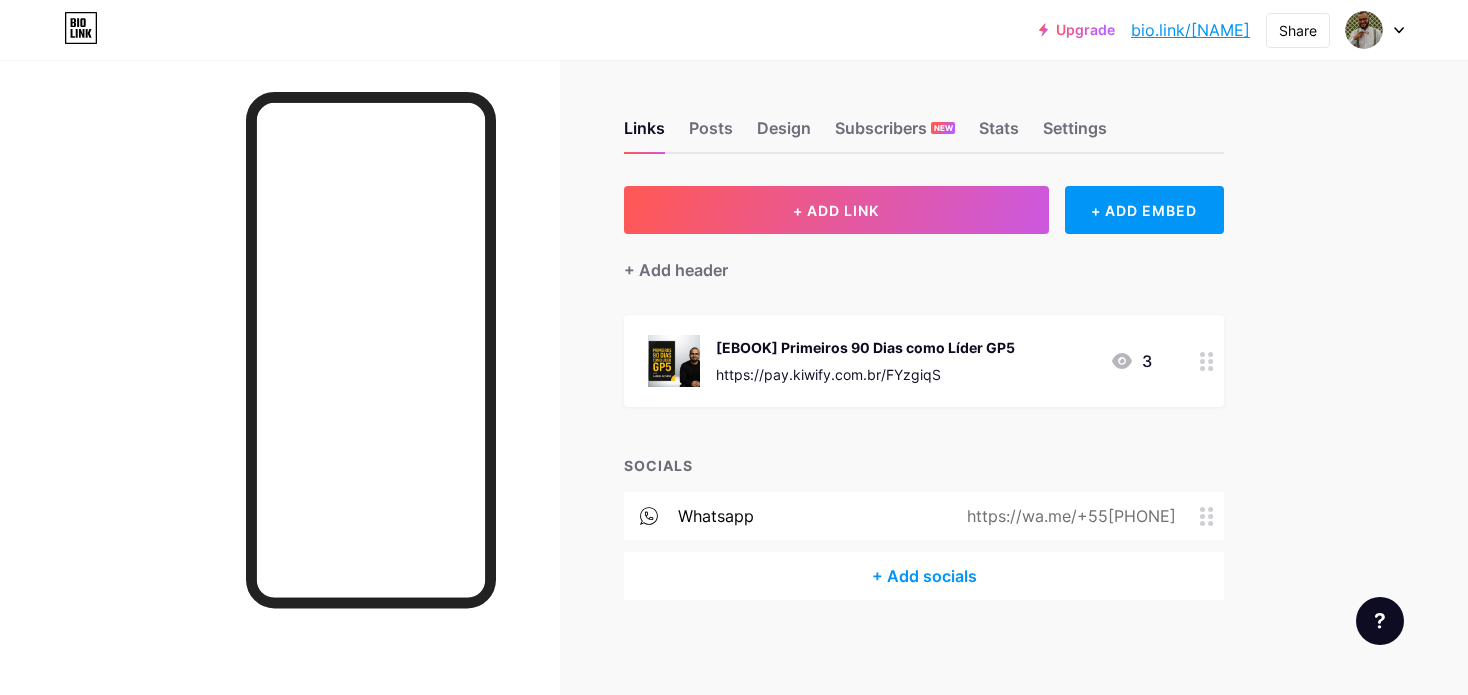 click at bounding box center (1375, 30) 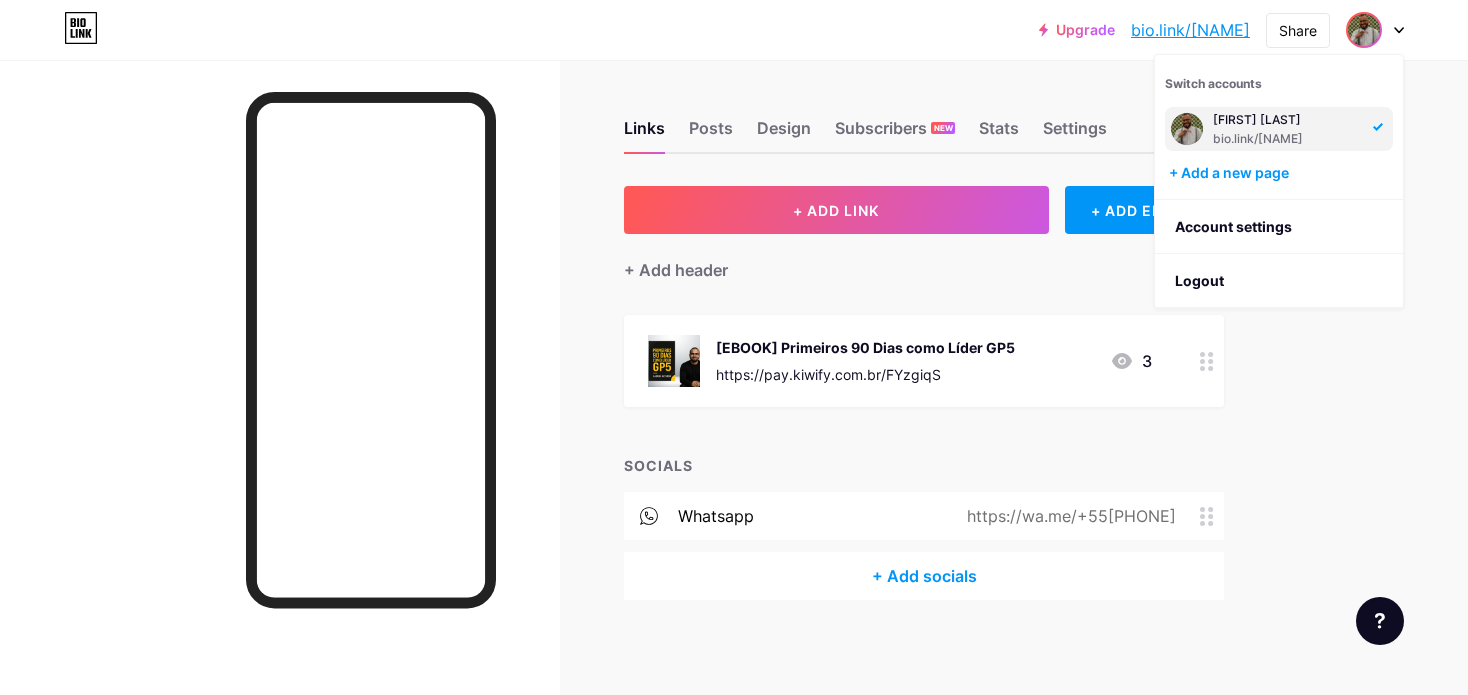 click at bounding box center (1187, 129) 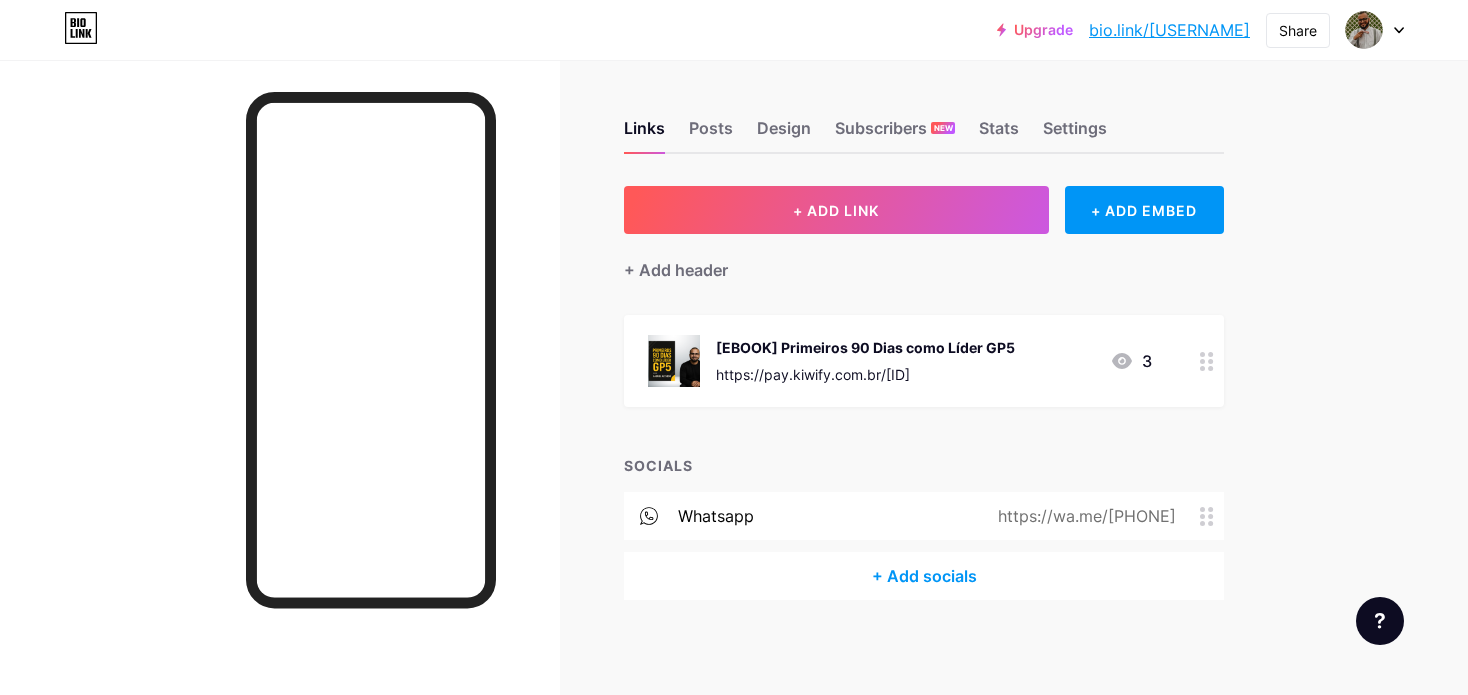 scroll, scrollTop: 0, scrollLeft: 0, axis: both 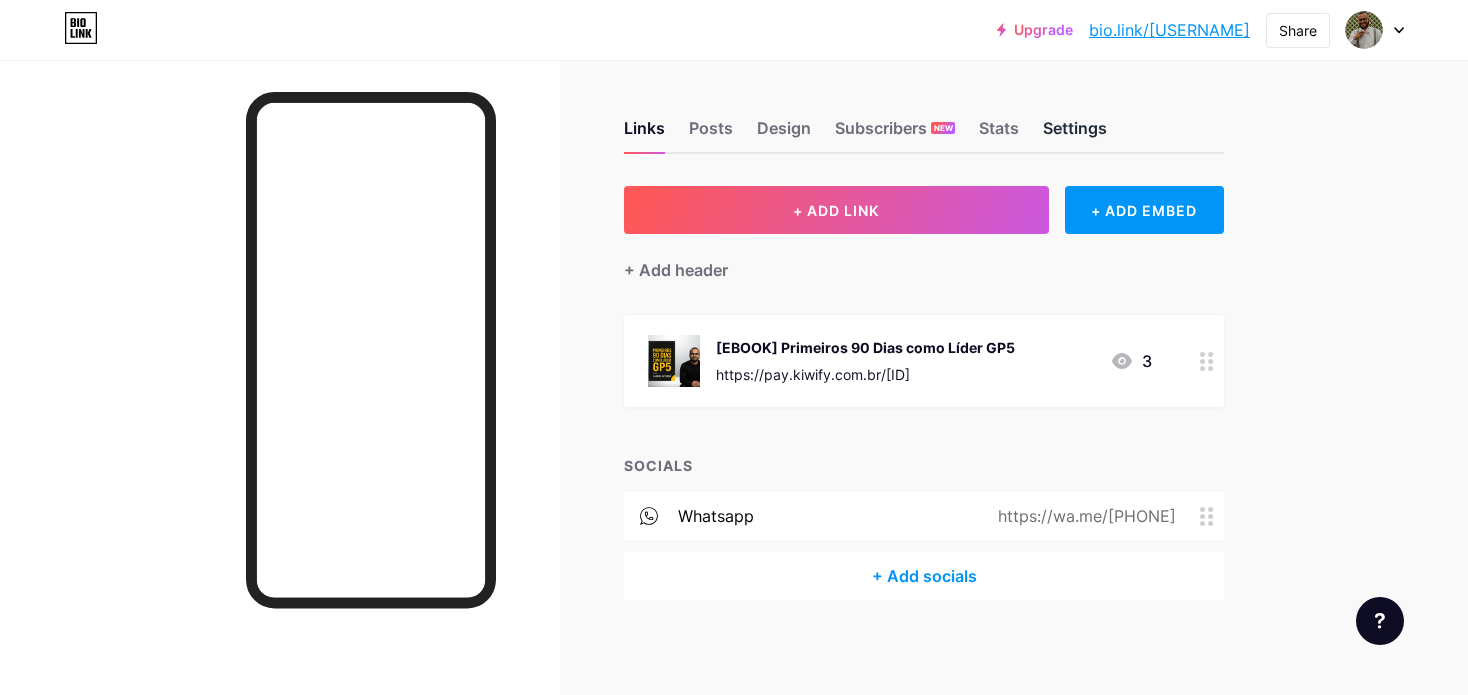 click on "Settings" at bounding box center (1075, 134) 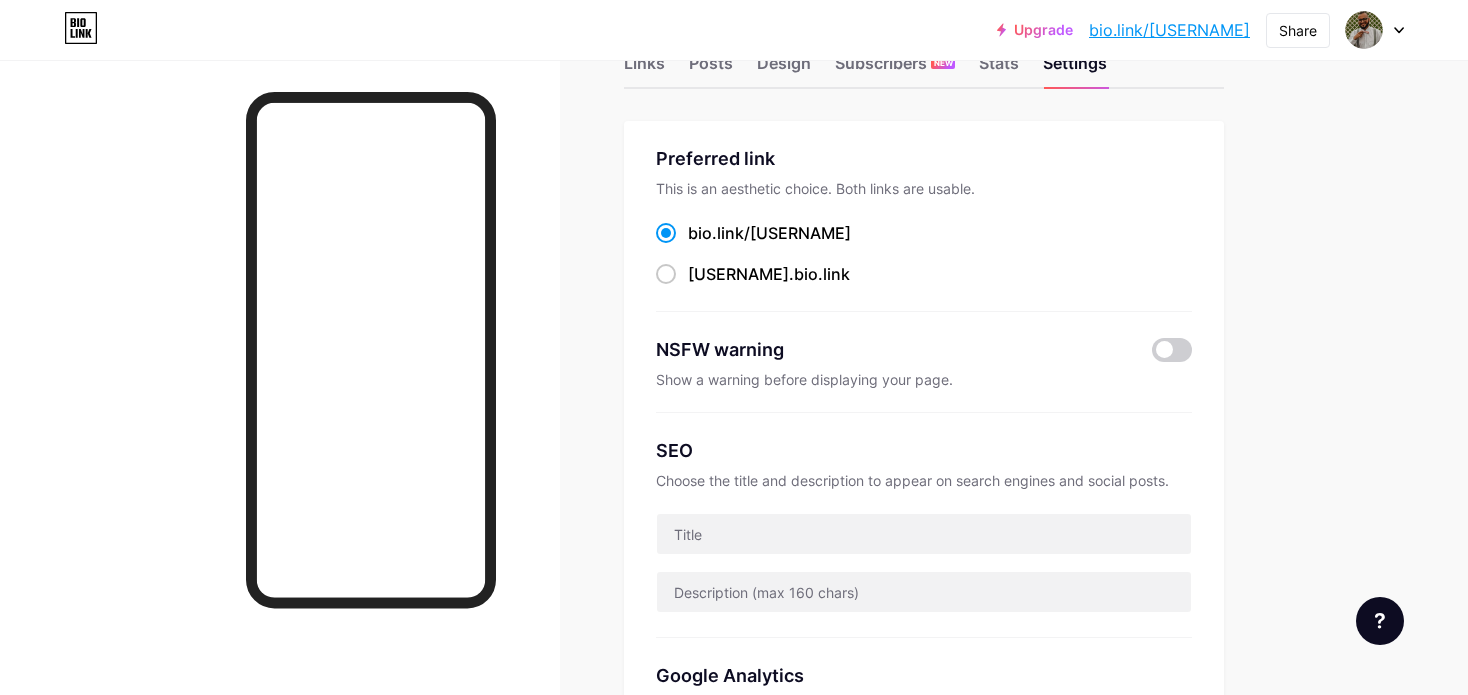 scroll, scrollTop: 0, scrollLeft: 0, axis: both 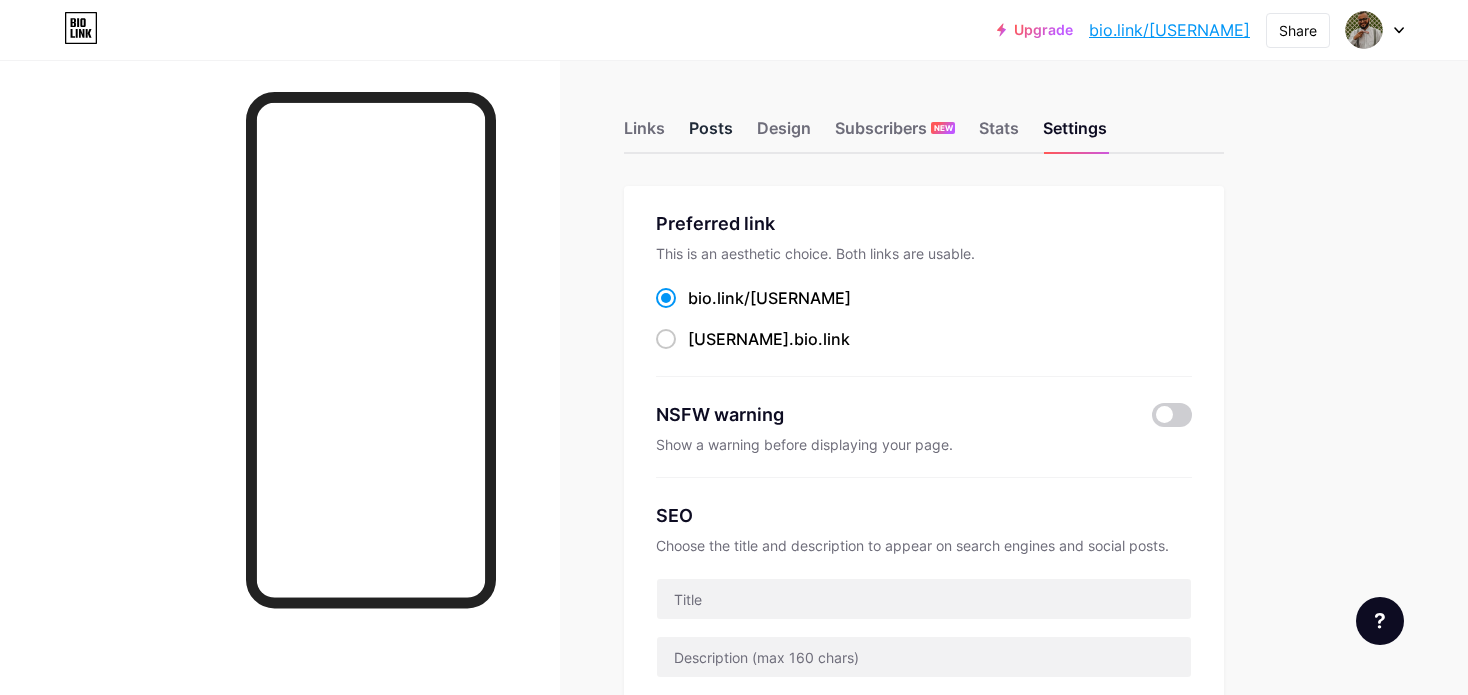 click on "Posts" at bounding box center [711, 134] 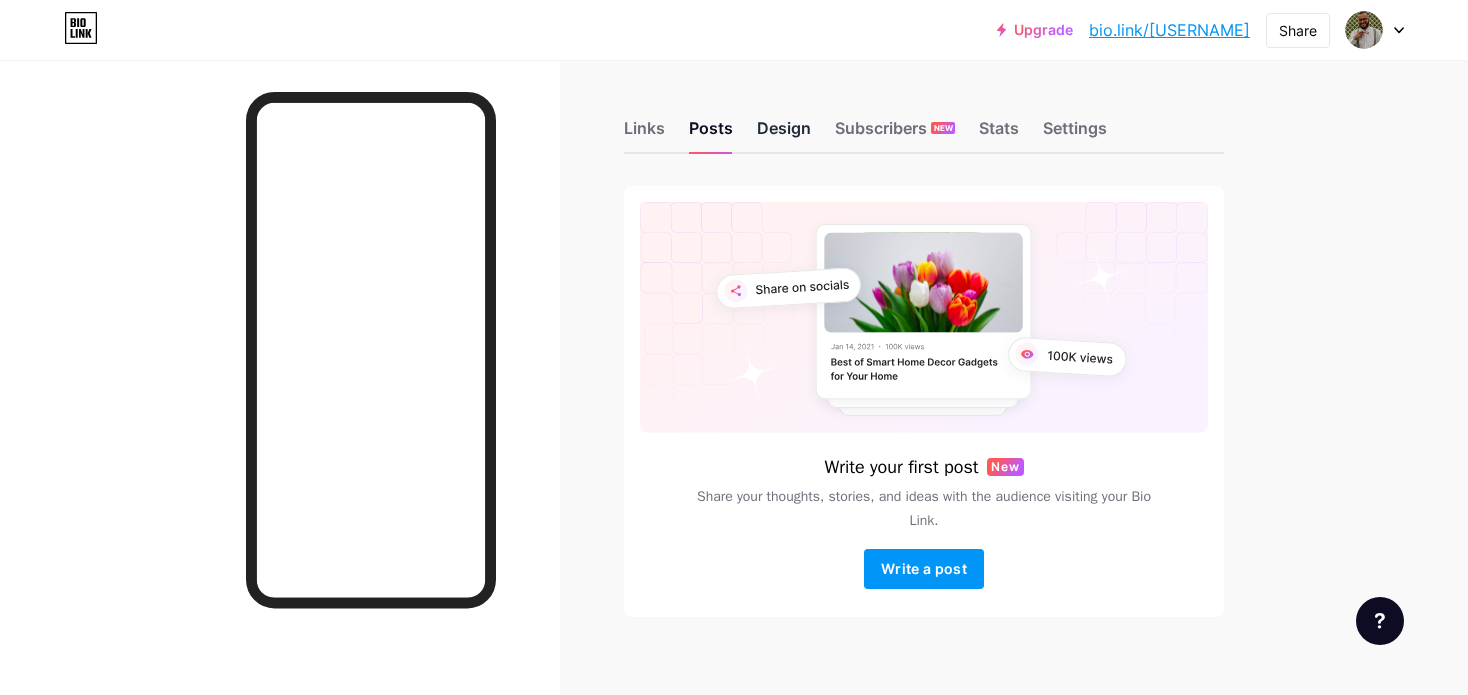 click on "Design" at bounding box center [784, 134] 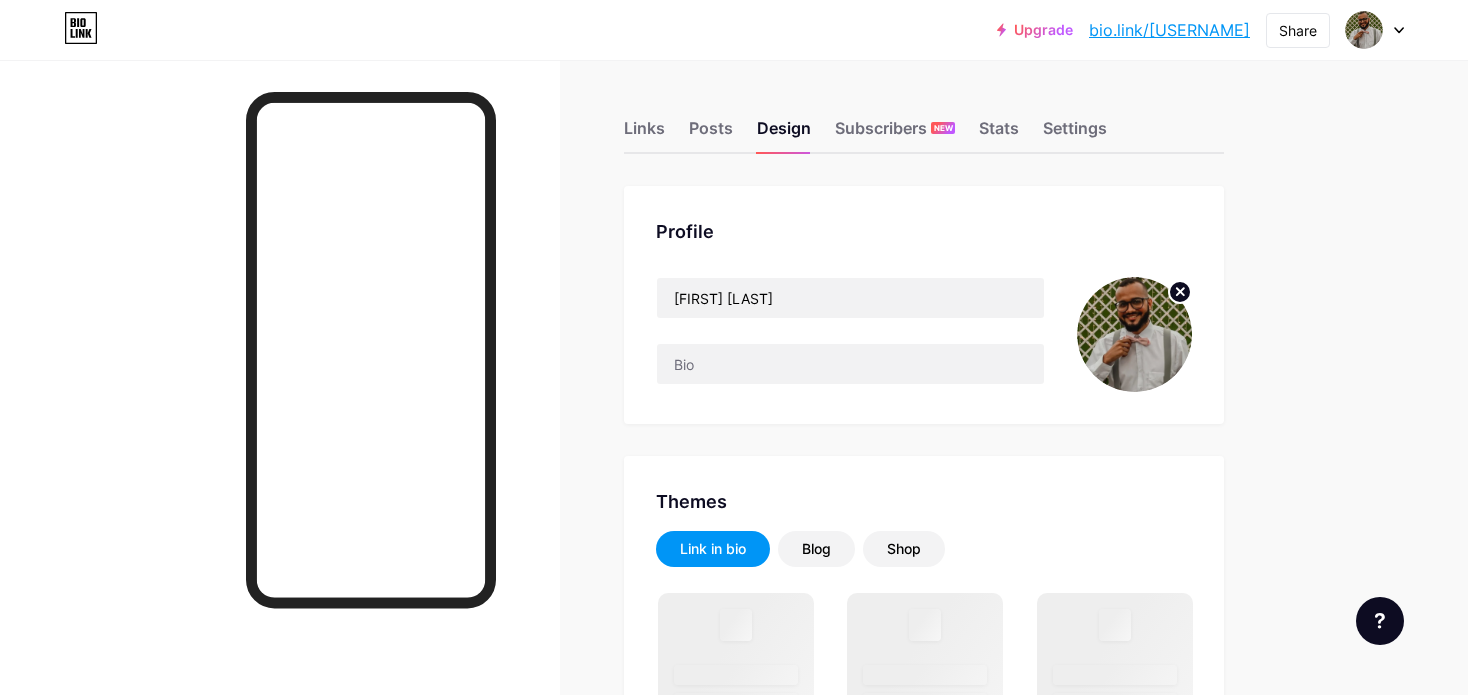 click at bounding box center [1134, 334] 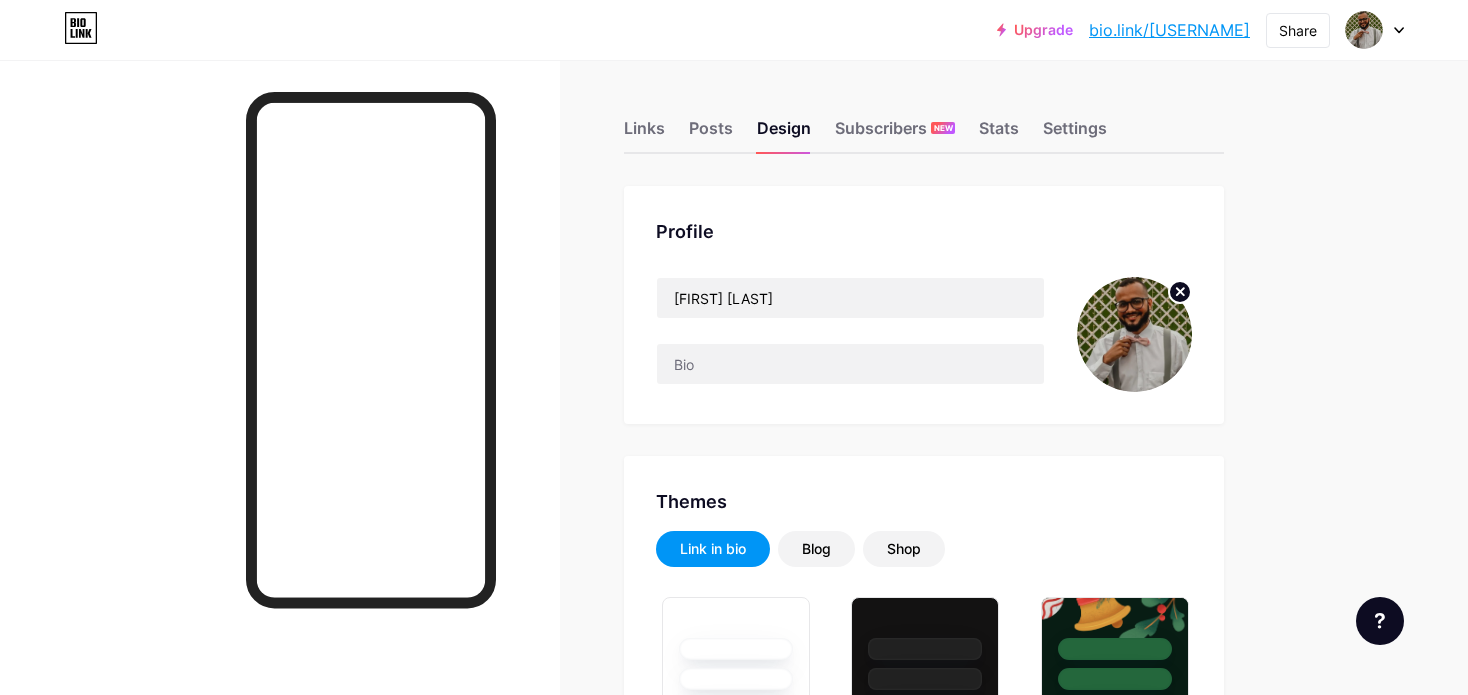 click 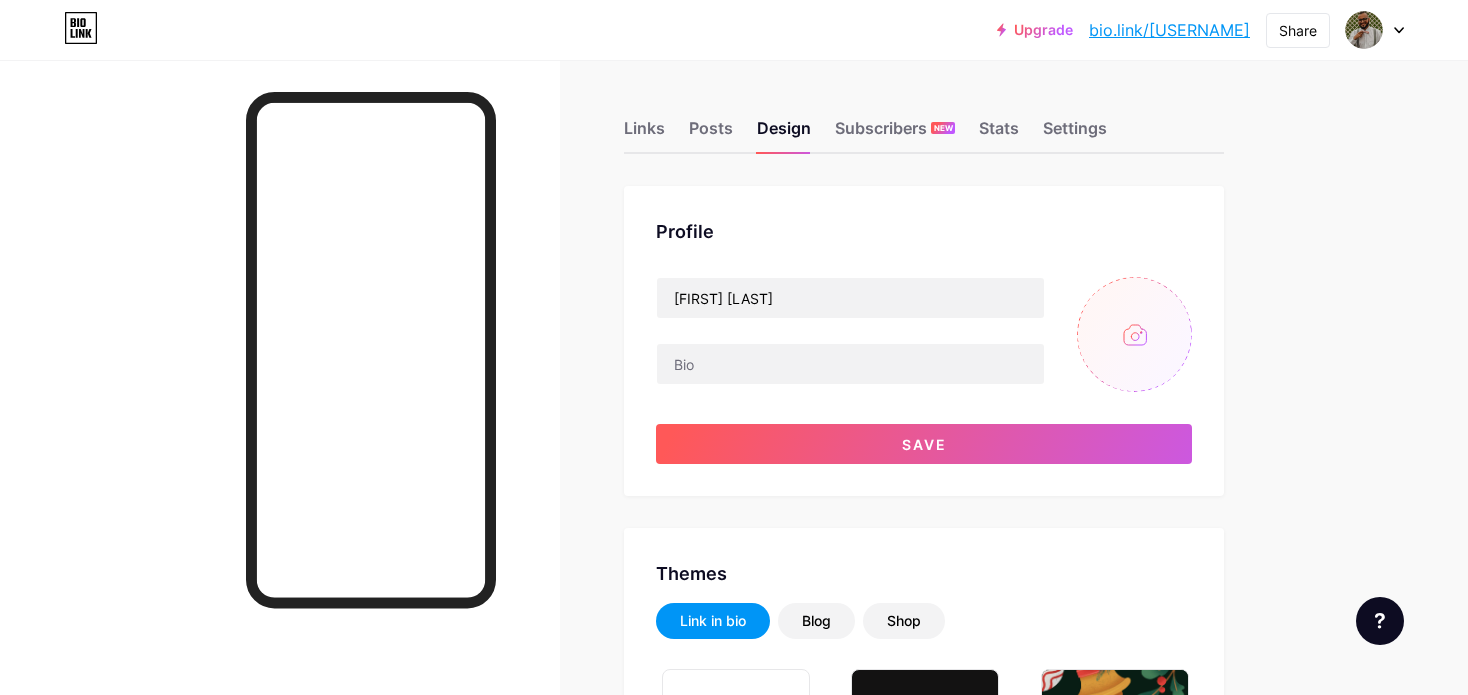 click at bounding box center (1134, 334) 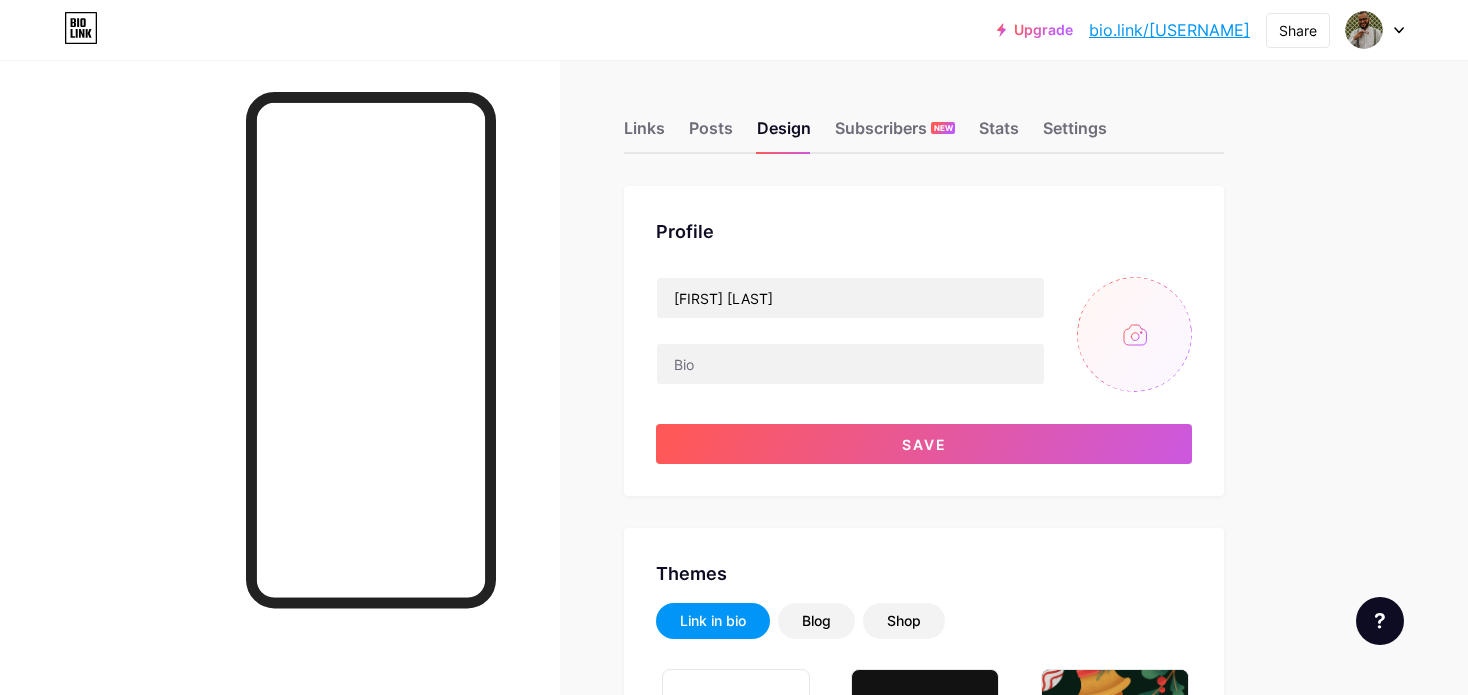 type on "C:\fakepath\WhatsApp Image 2025-08-02 at 12.23.41.jpeg" 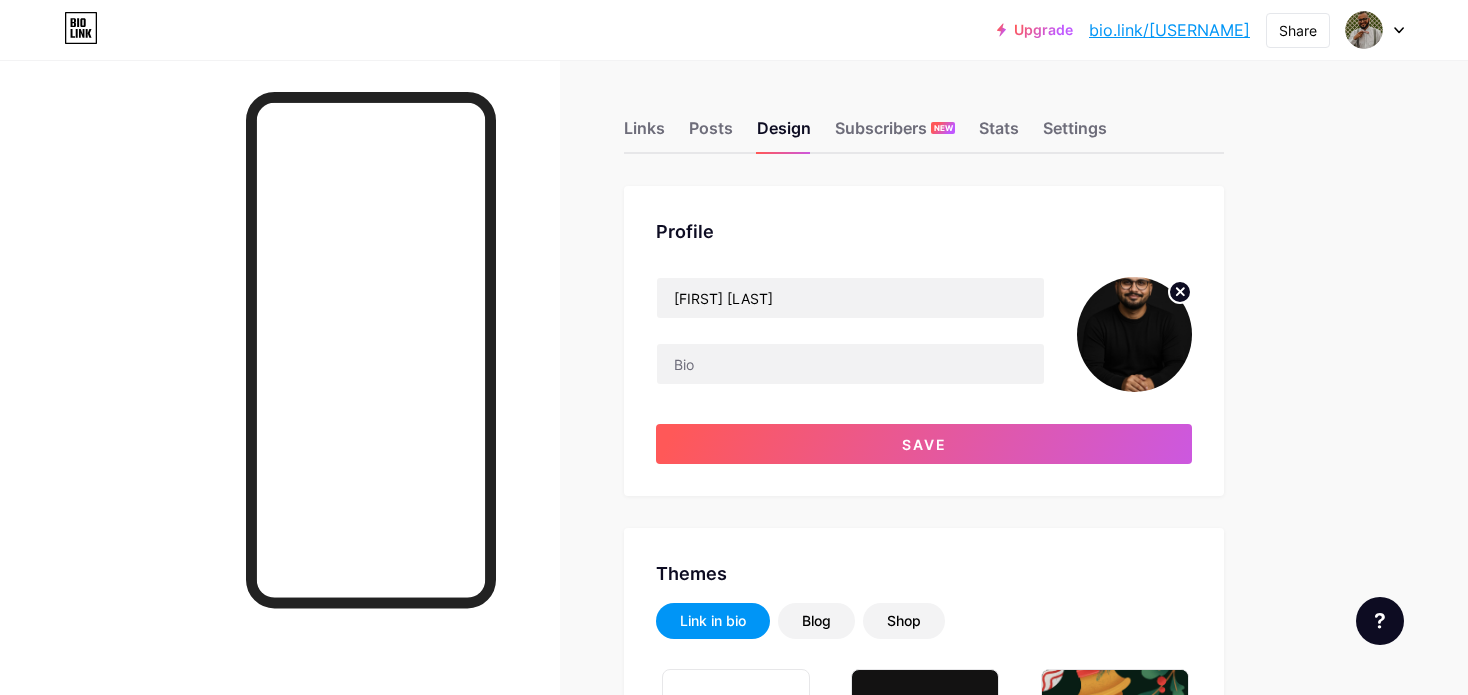click at bounding box center (1134, 334) 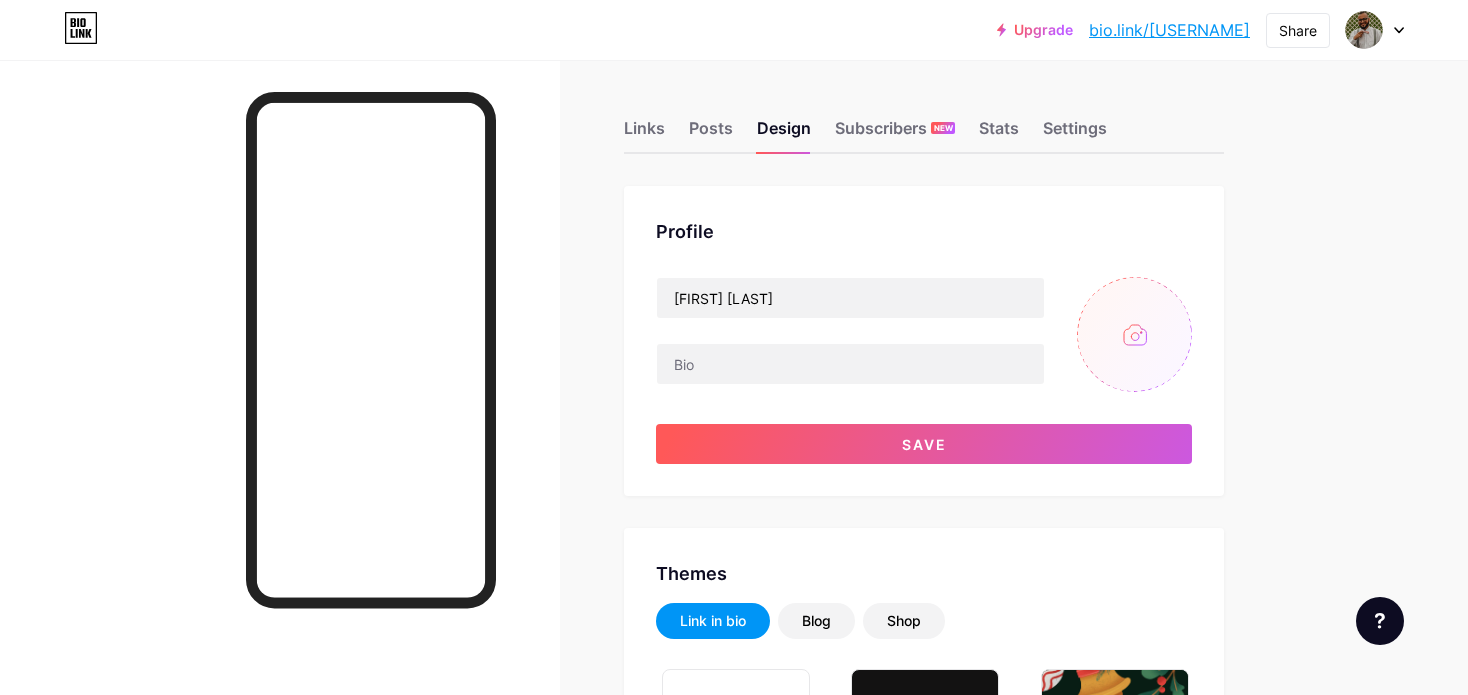click at bounding box center [1134, 334] 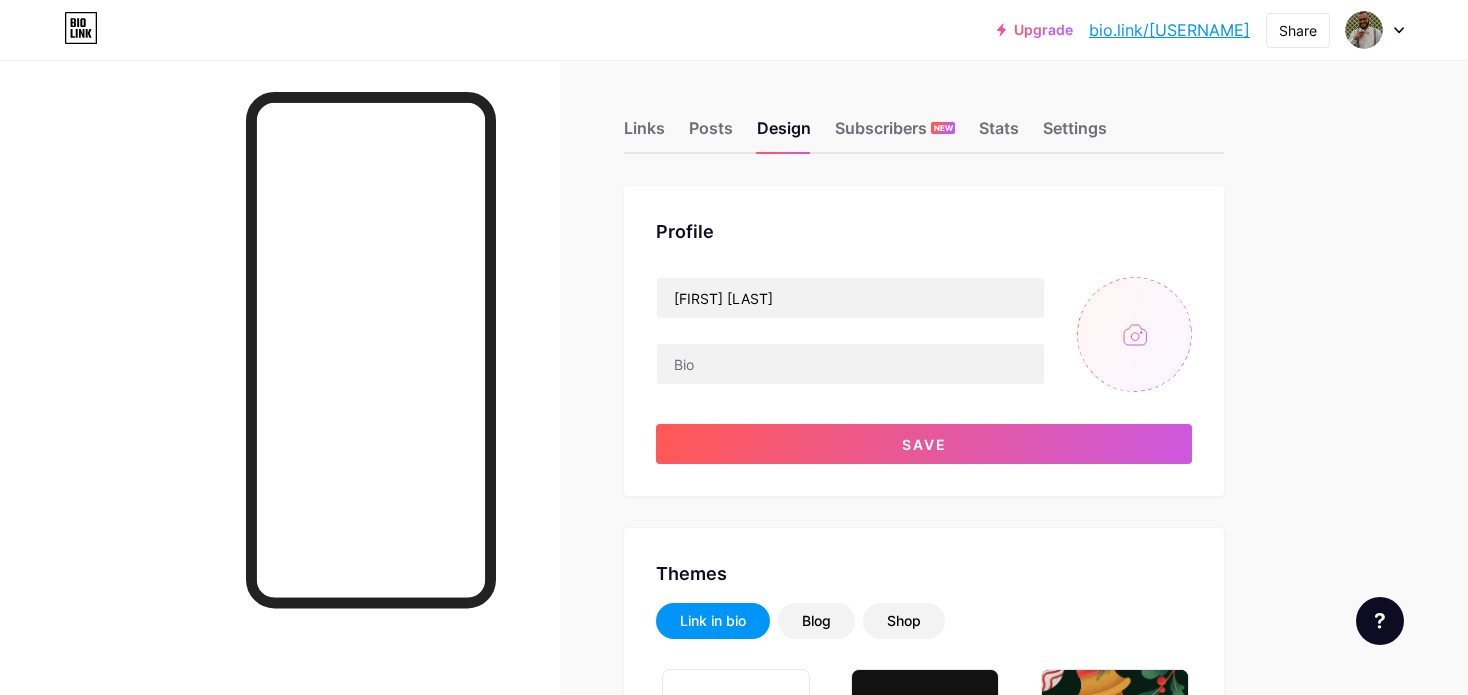 type on "C:\fakepath\WhatsApp Image 2025-08-02 at 12.23.41.jpeg" 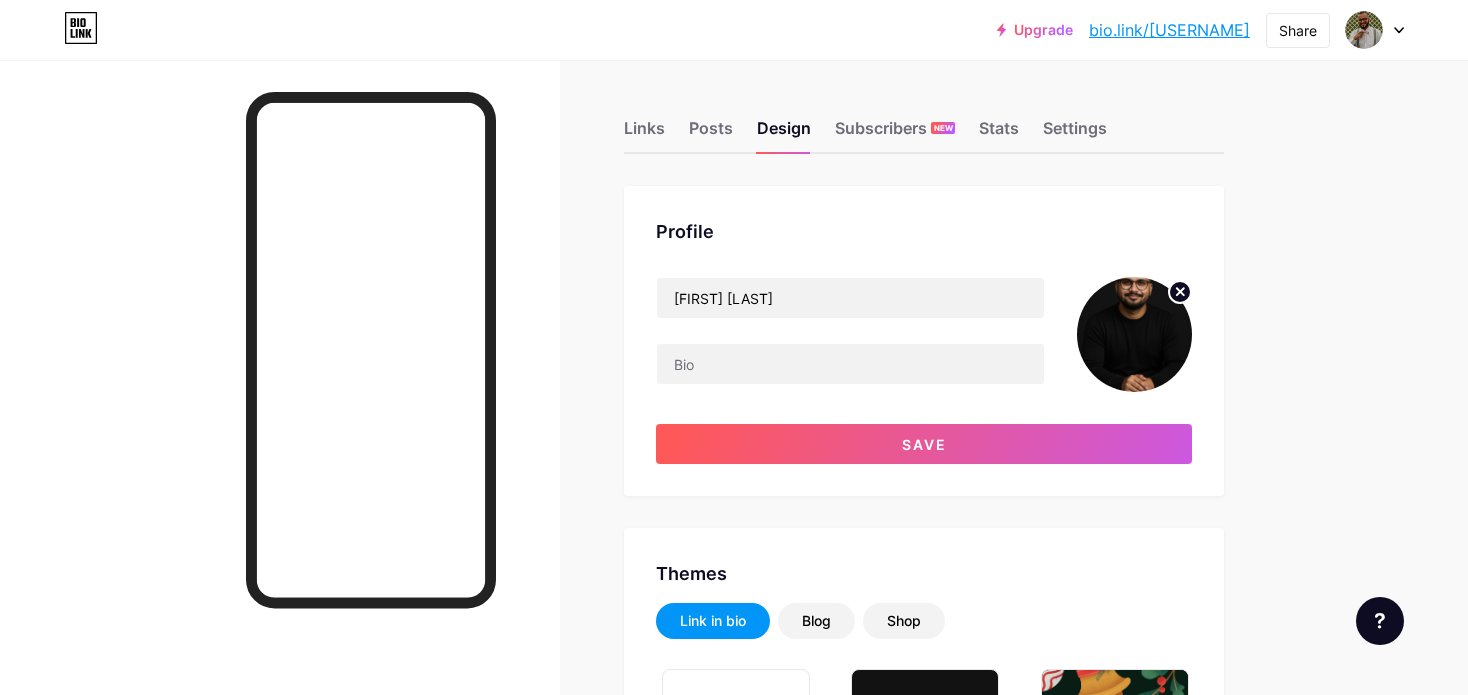 drag, startPoint x: 1144, startPoint y: 327, endPoint x: 1315, endPoint y: 245, distance: 189.64441 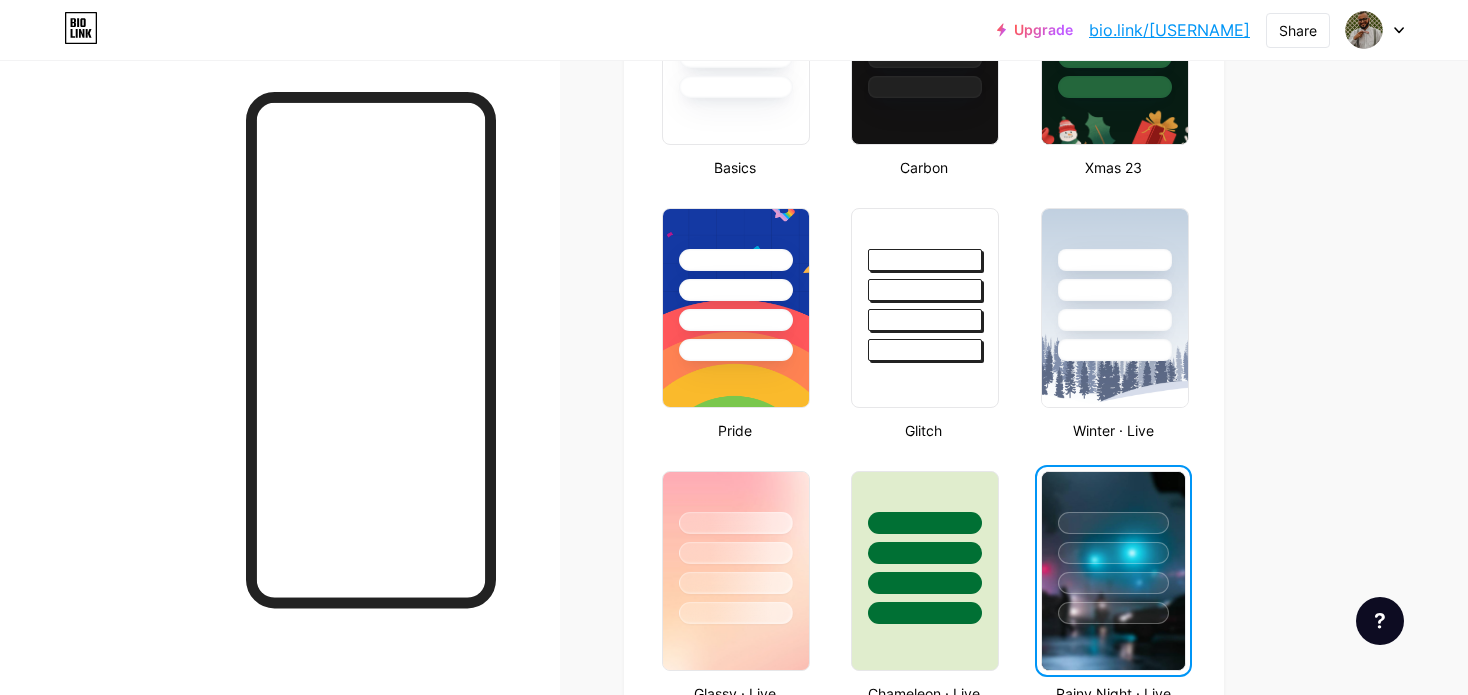 scroll, scrollTop: 600, scrollLeft: 0, axis: vertical 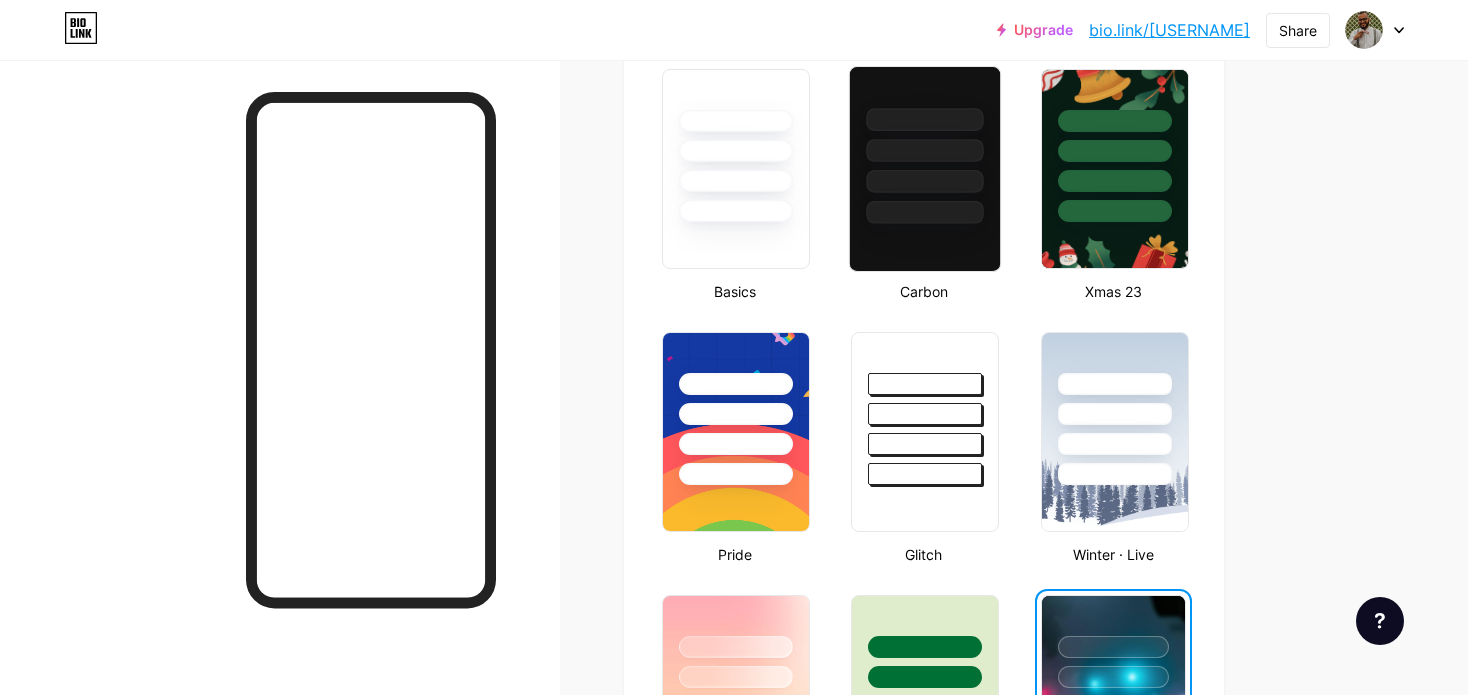 click at bounding box center [925, 212] 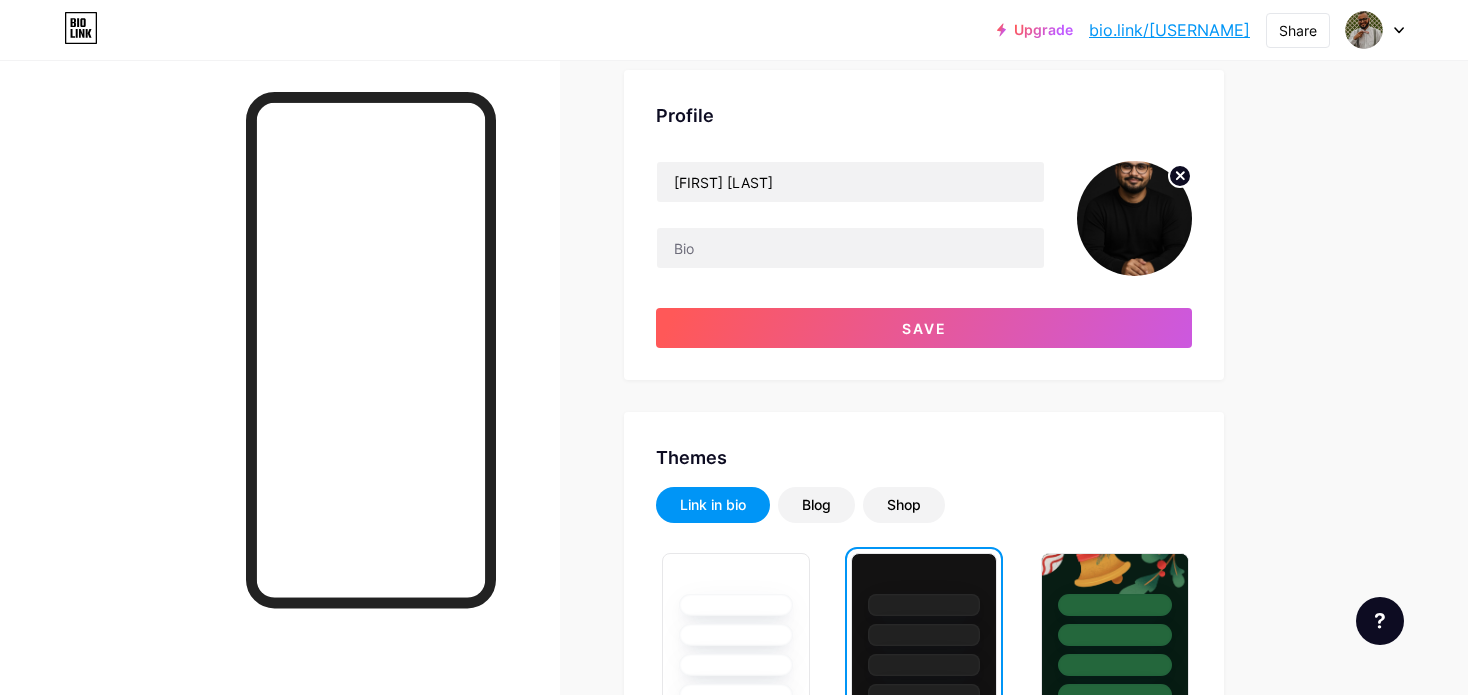 scroll, scrollTop: 0, scrollLeft: 0, axis: both 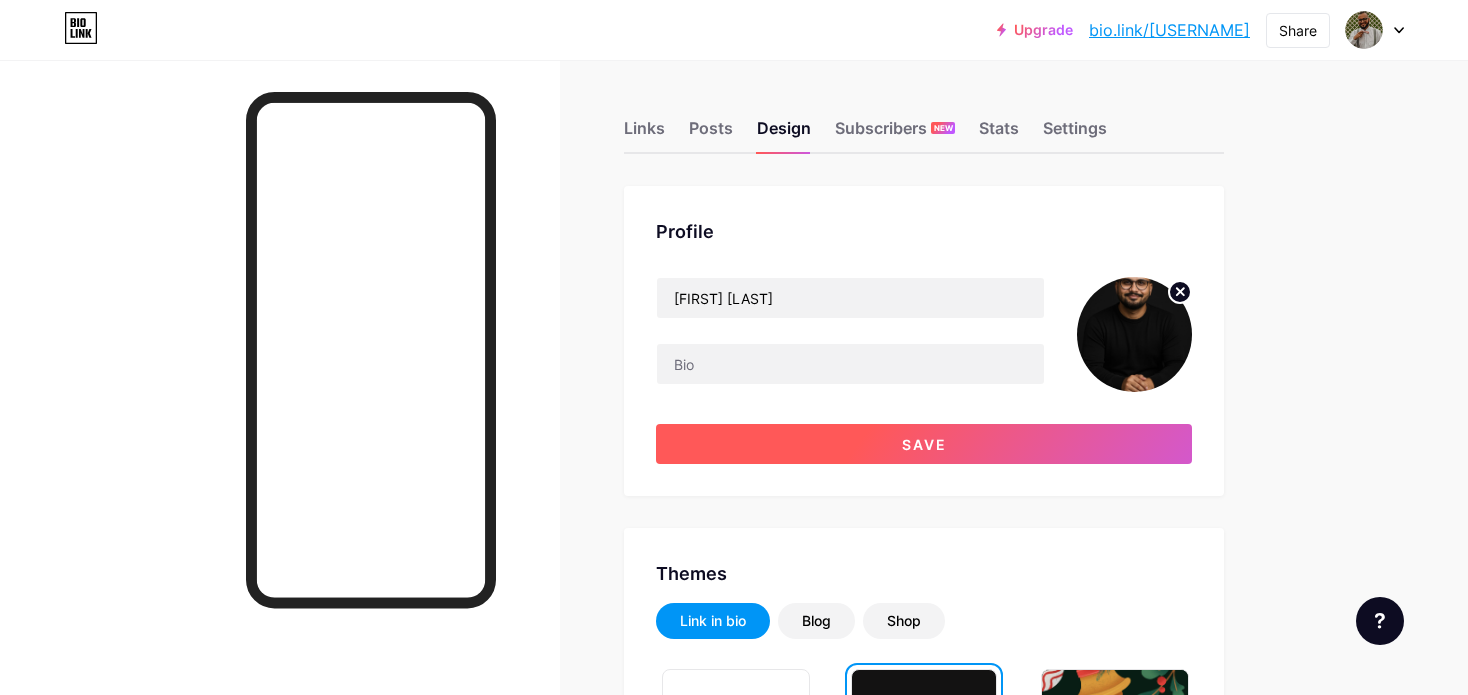 click on "Save" at bounding box center [924, 444] 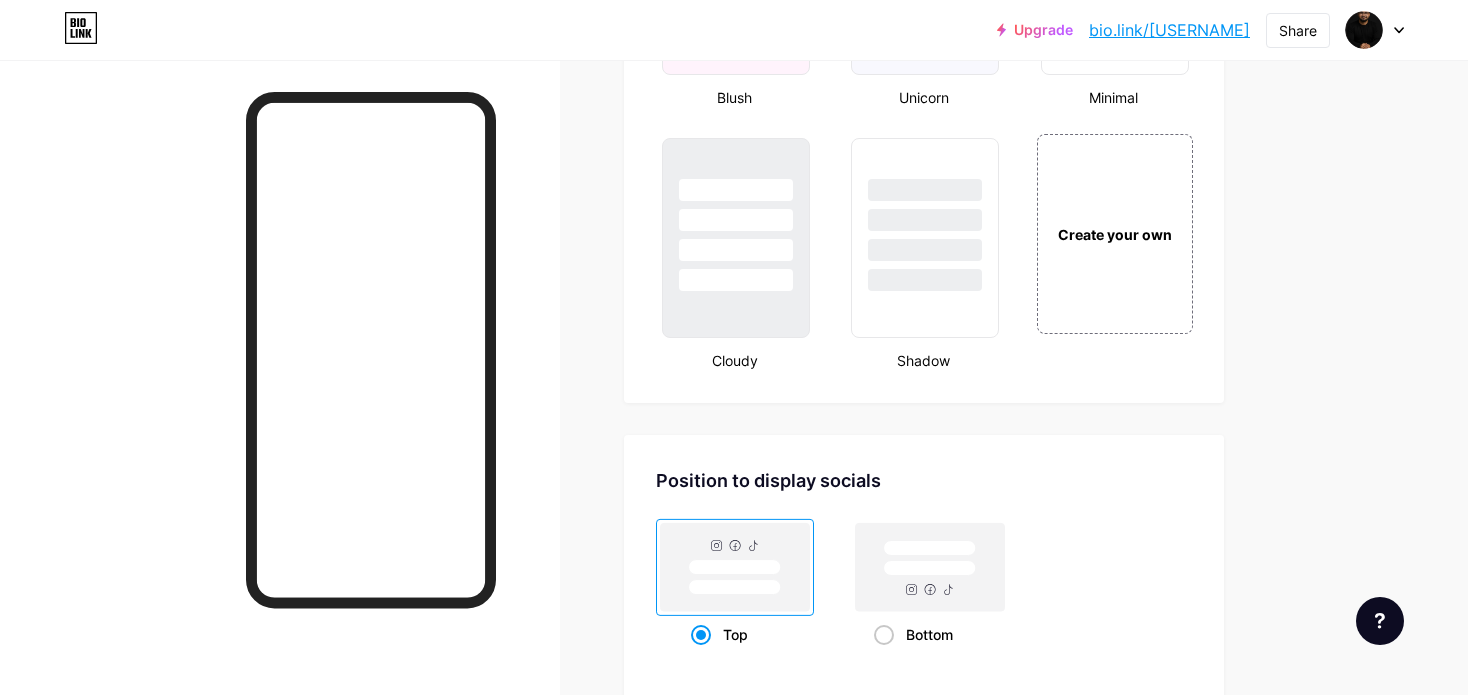 scroll, scrollTop: 2694, scrollLeft: 0, axis: vertical 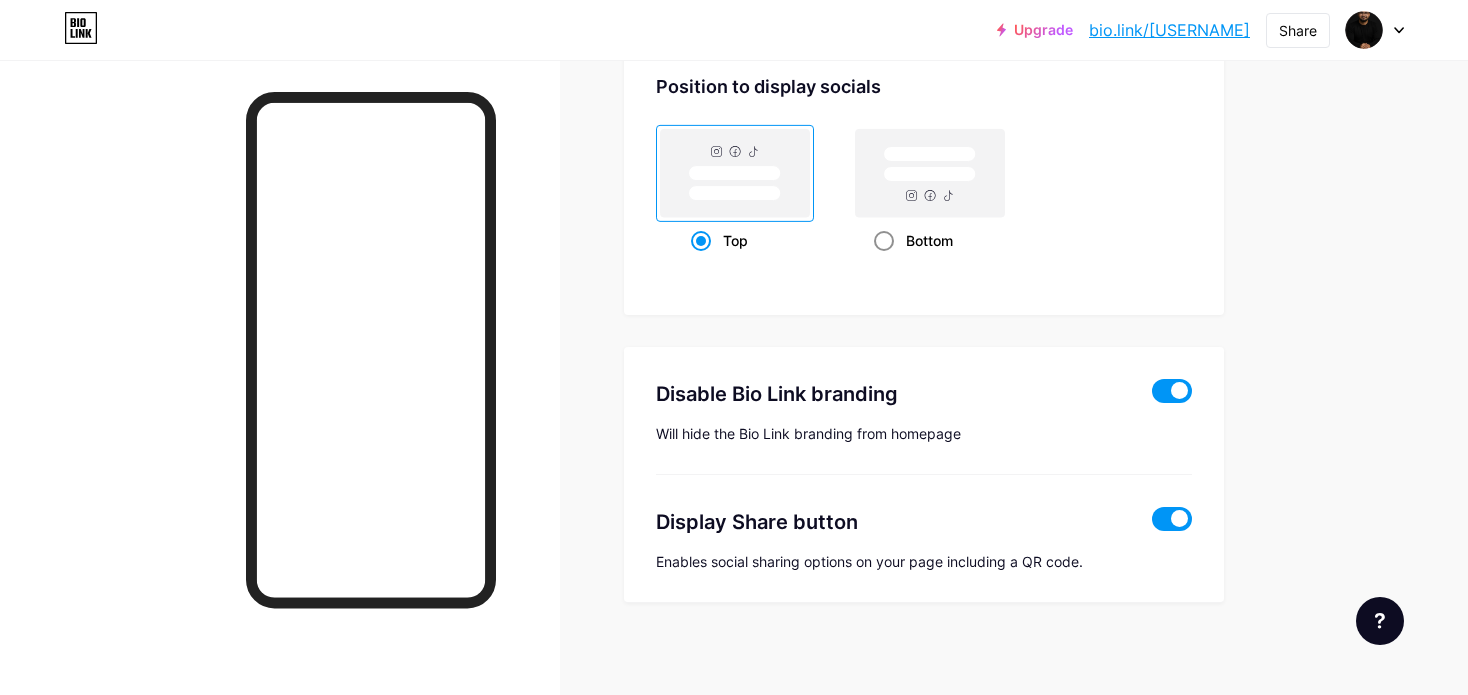 click on "Bottom" at bounding box center [929, 240] 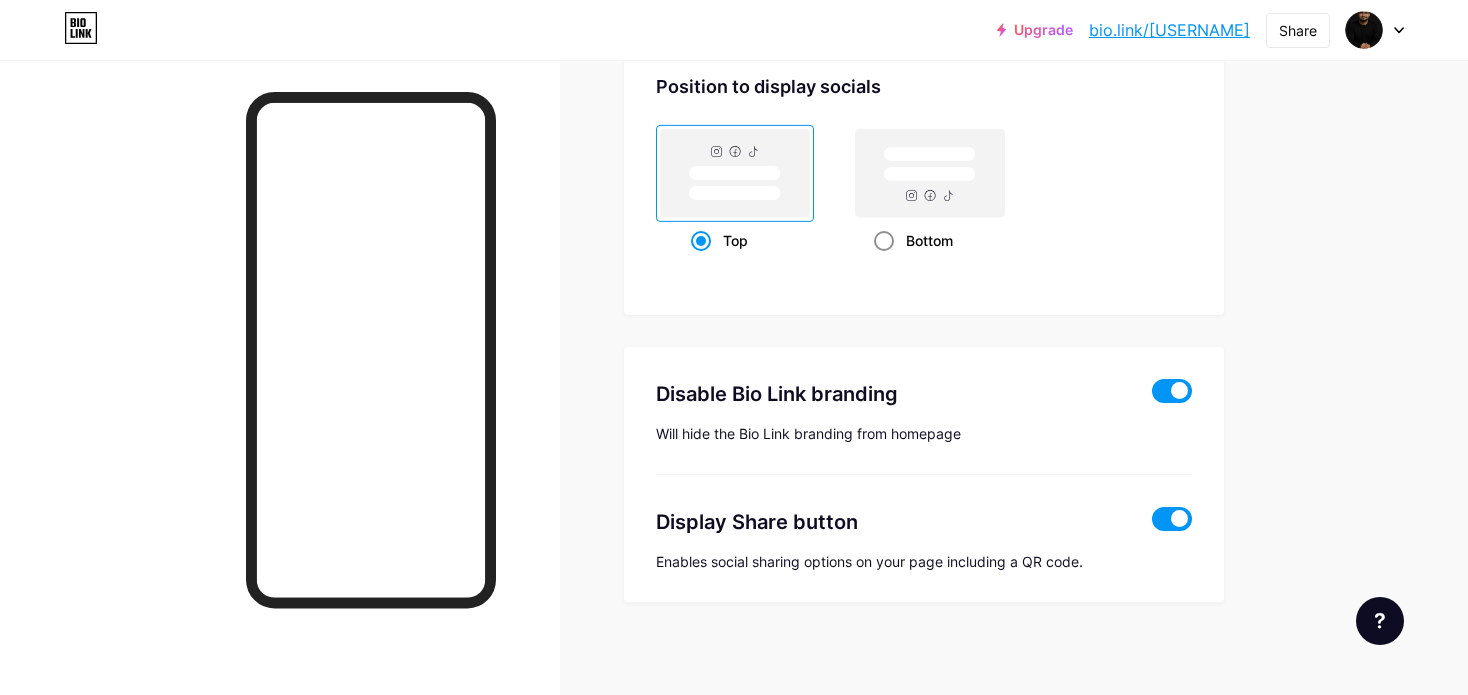 click on "Bottom" at bounding box center (880, 265) 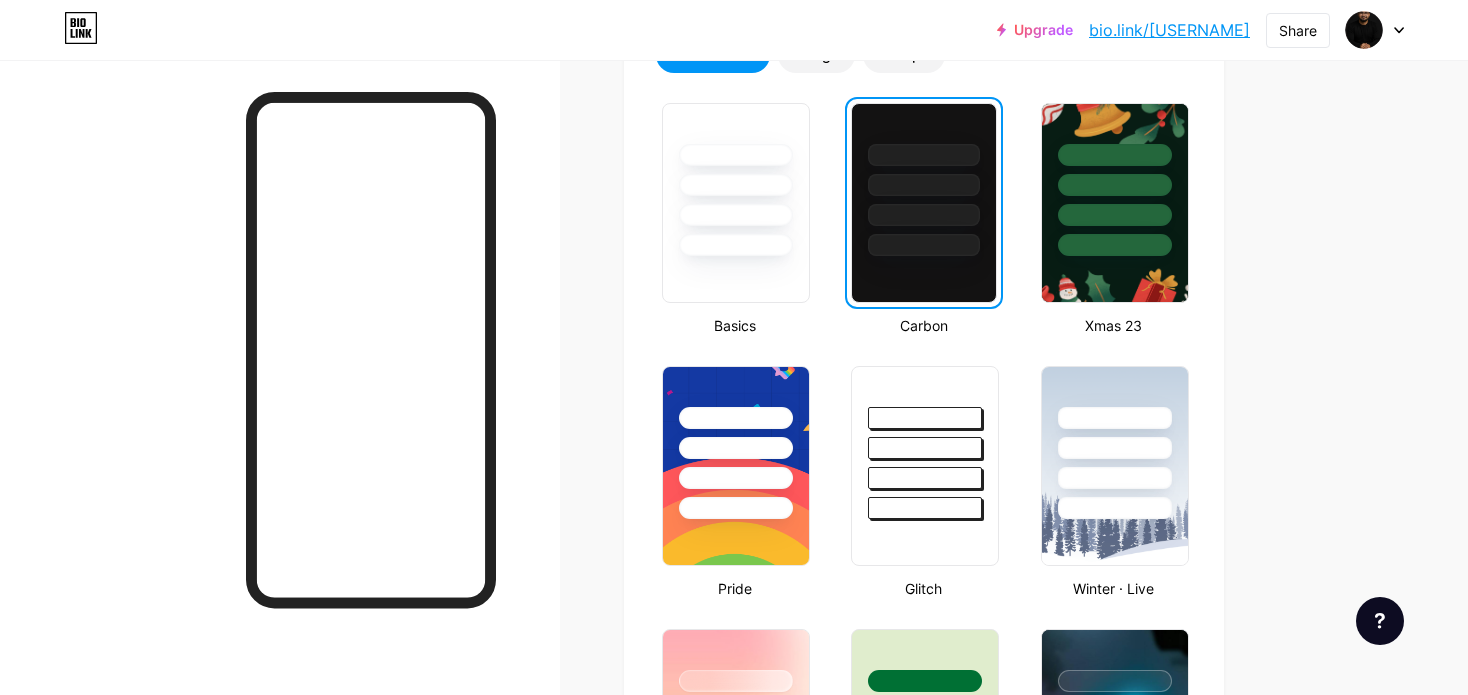 scroll, scrollTop: 294, scrollLeft: 0, axis: vertical 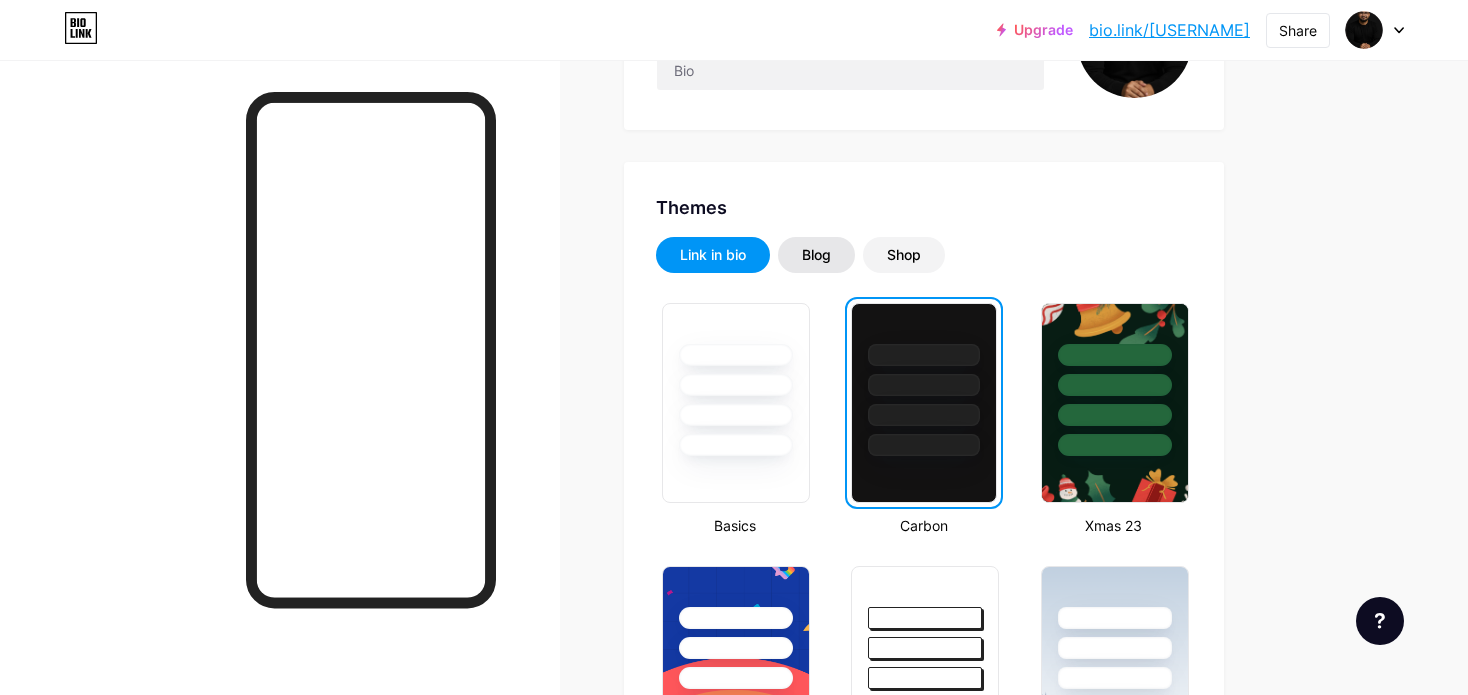 click on "Blog" at bounding box center [816, 255] 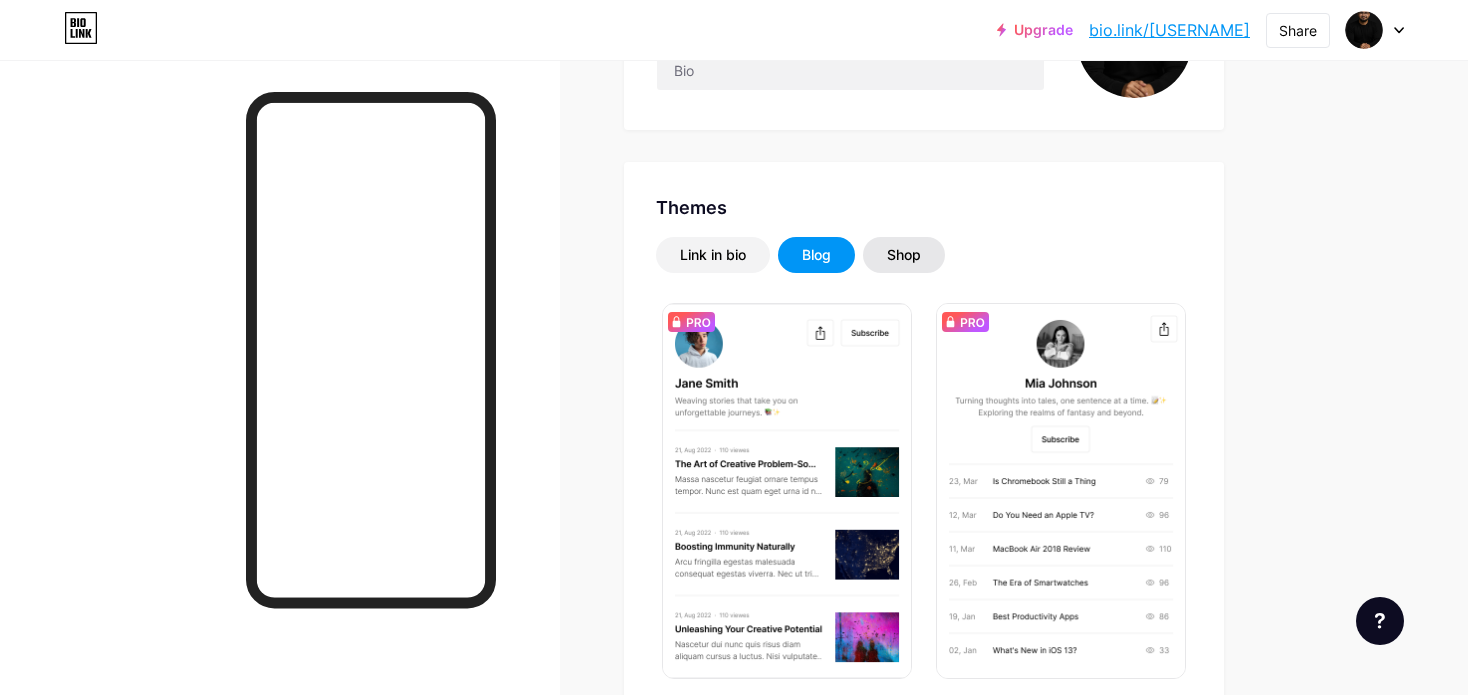 click on "Shop" at bounding box center [904, 255] 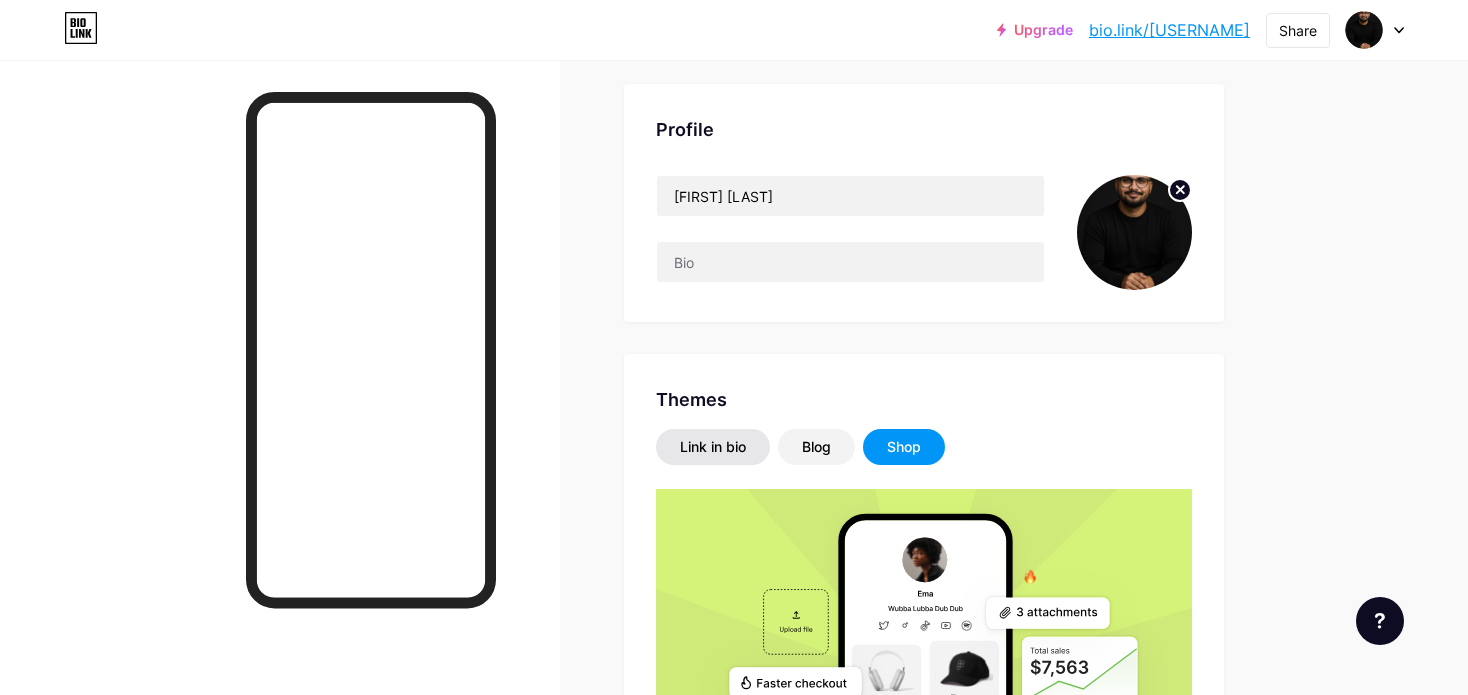 scroll, scrollTop: 0, scrollLeft: 0, axis: both 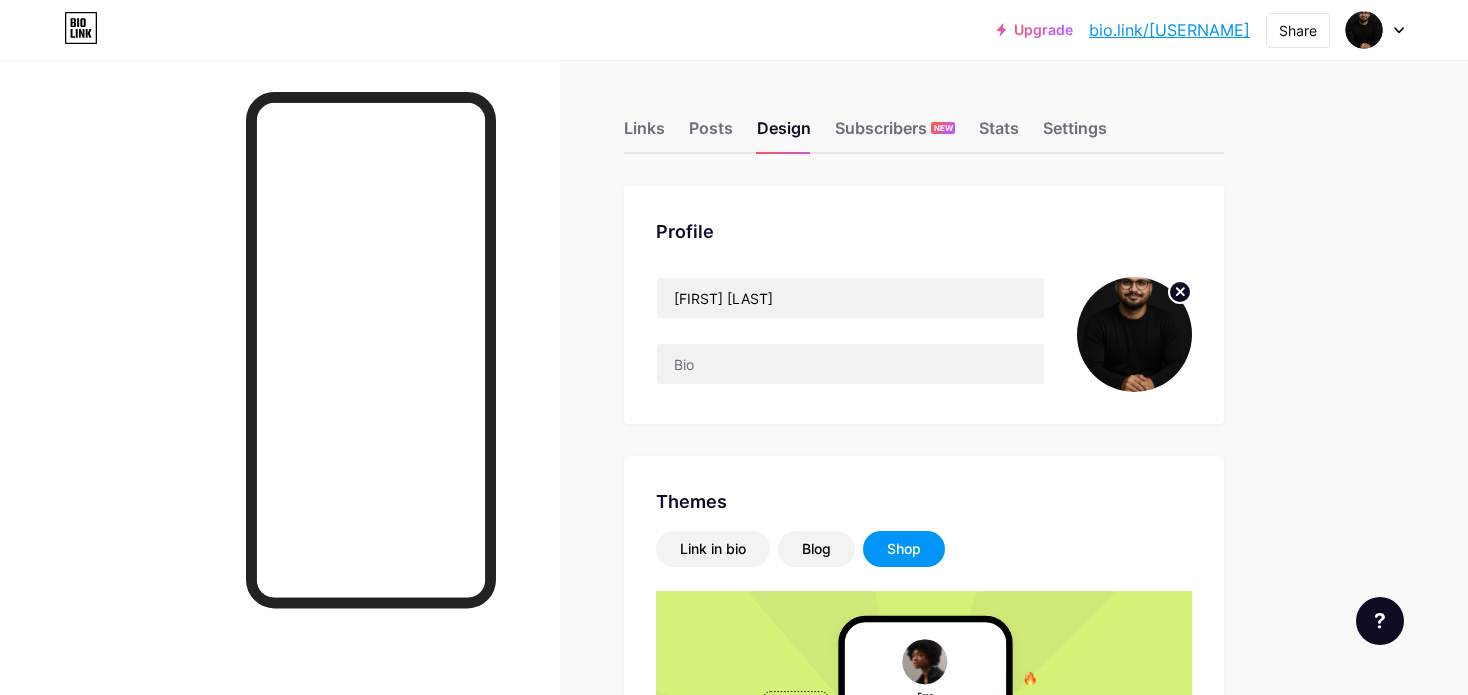 click on "[FIRST] [LAST]" at bounding box center [850, 334] 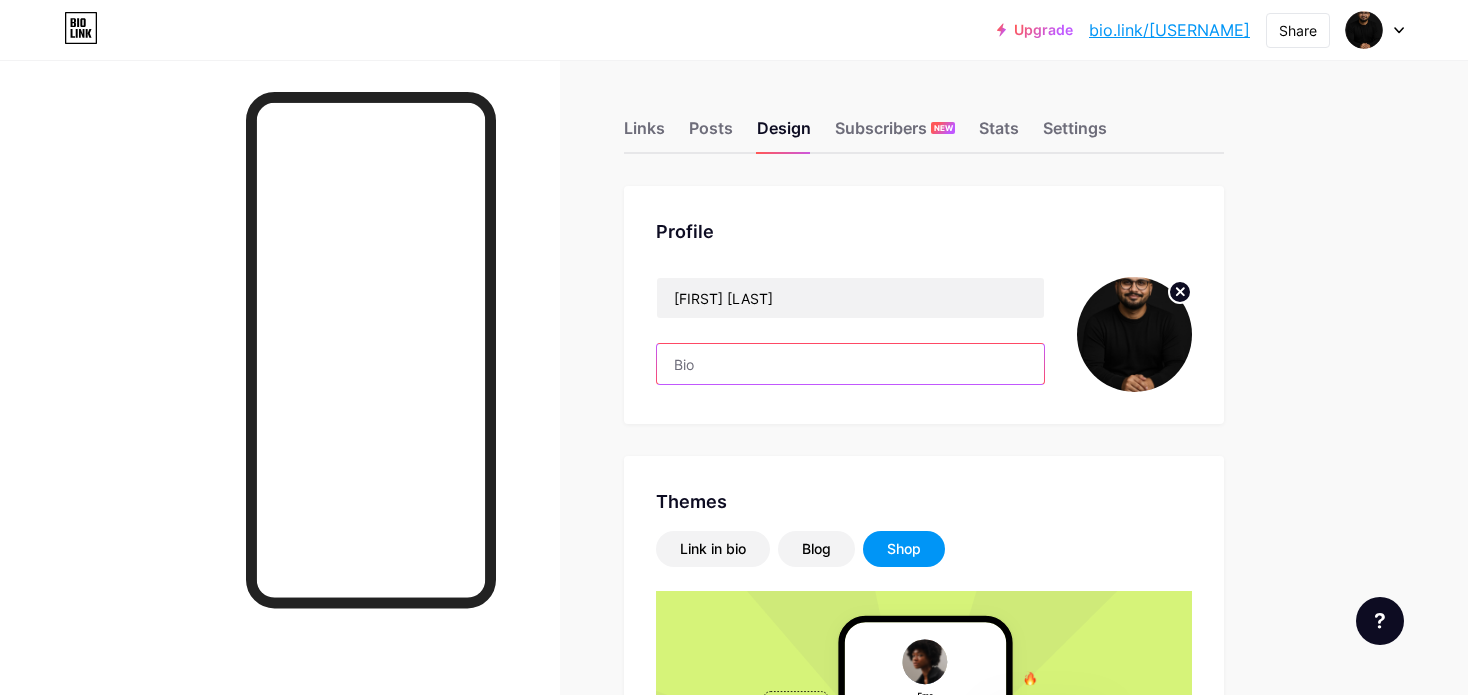click at bounding box center (850, 364) 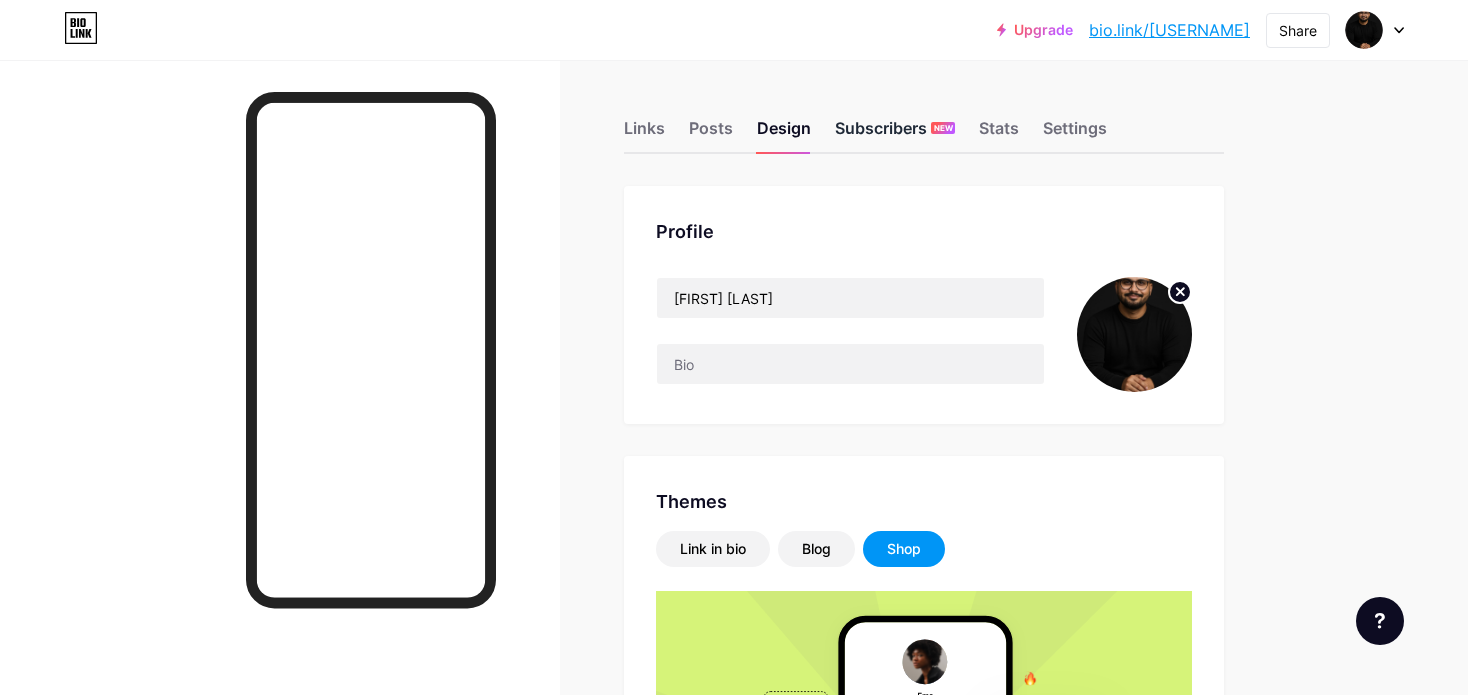 click on "Subscribers
NEW" at bounding box center (895, 134) 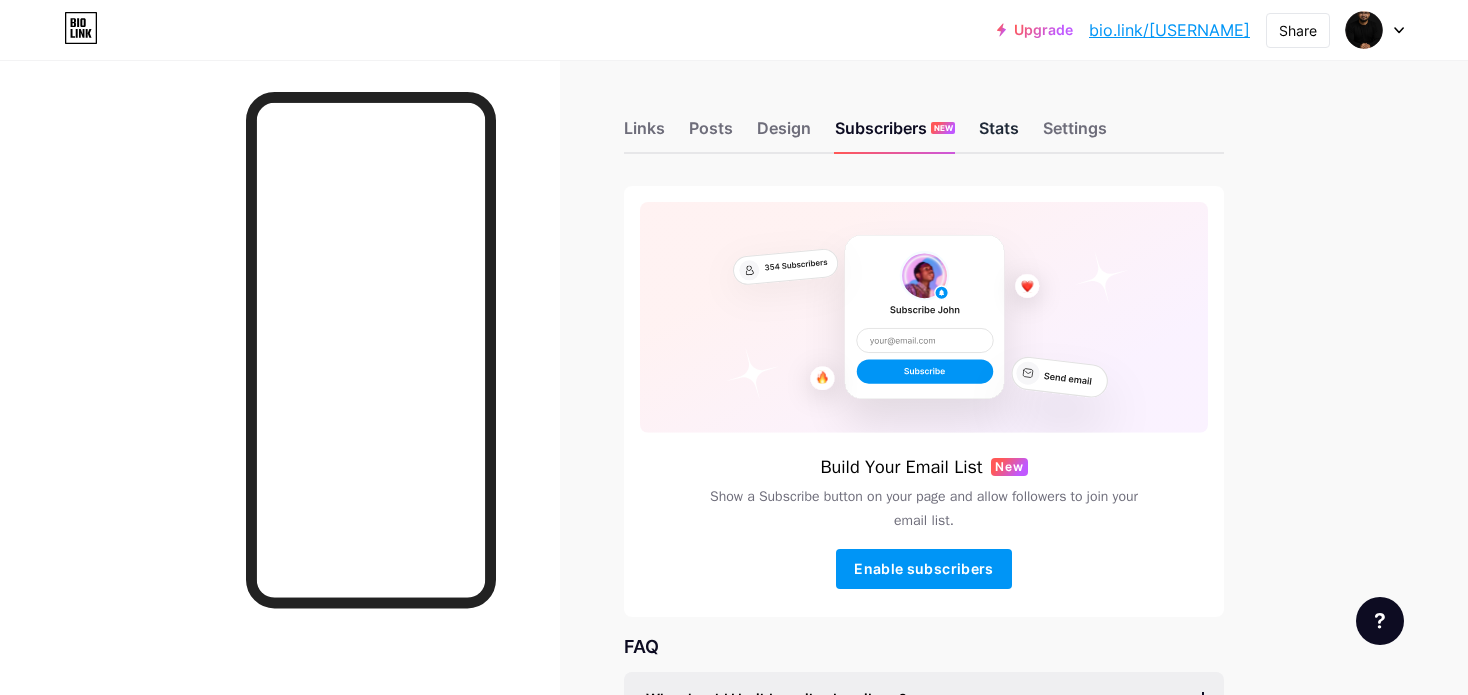 click on "Stats" at bounding box center (999, 134) 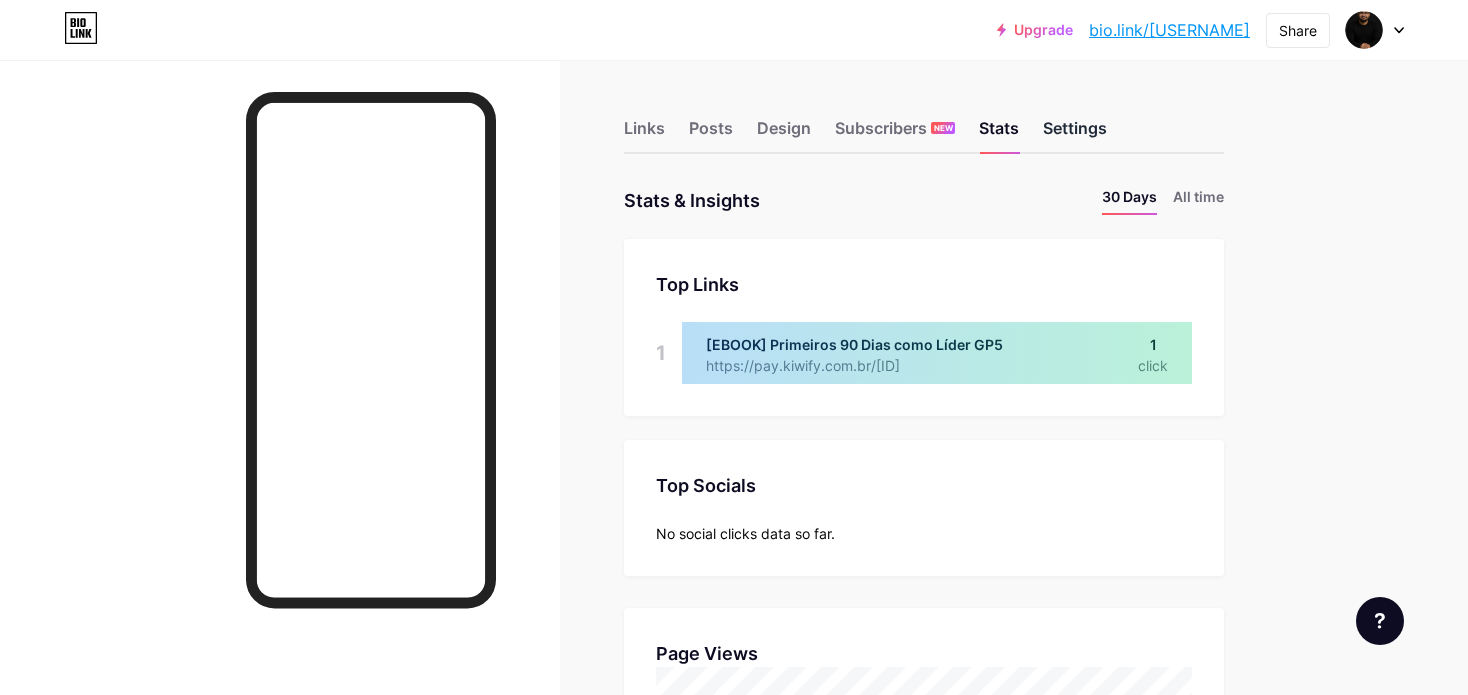 scroll, scrollTop: 999304, scrollLeft: 998532, axis: both 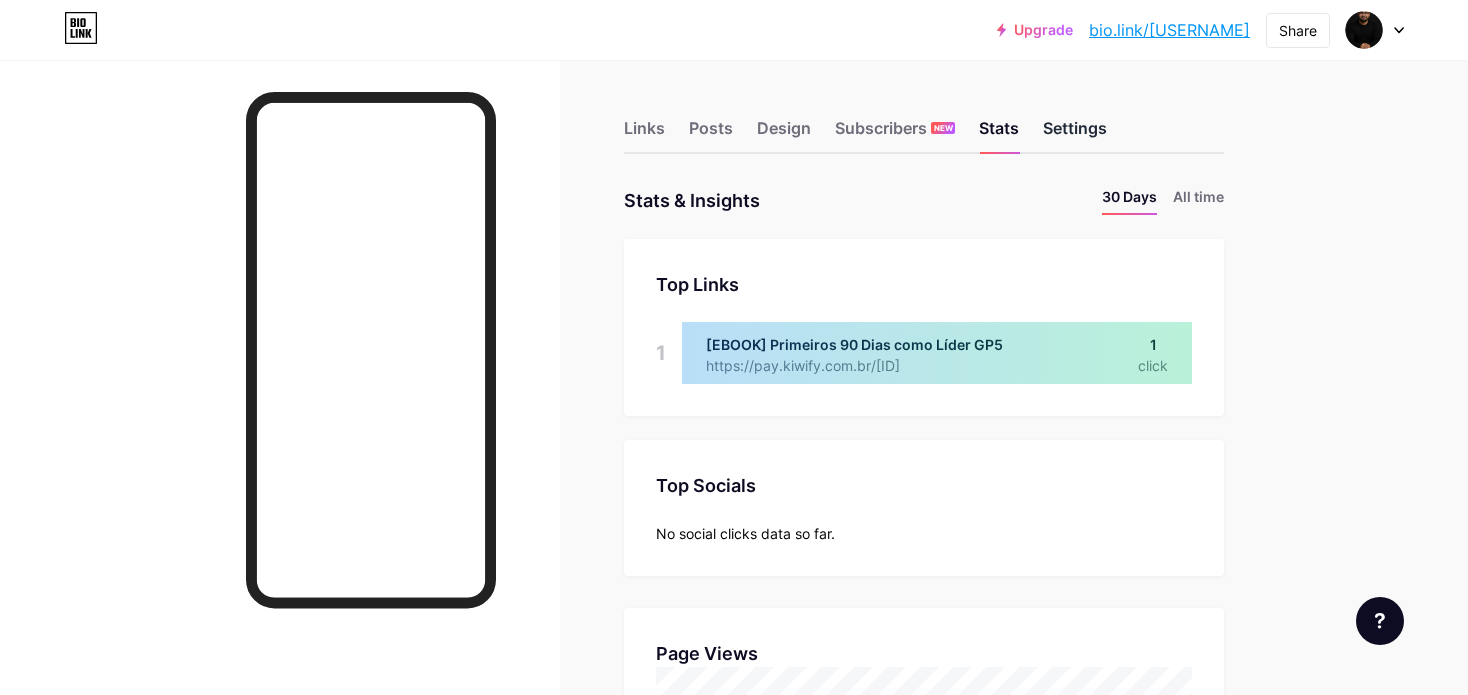 click on "Settings" at bounding box center [1075, 134] 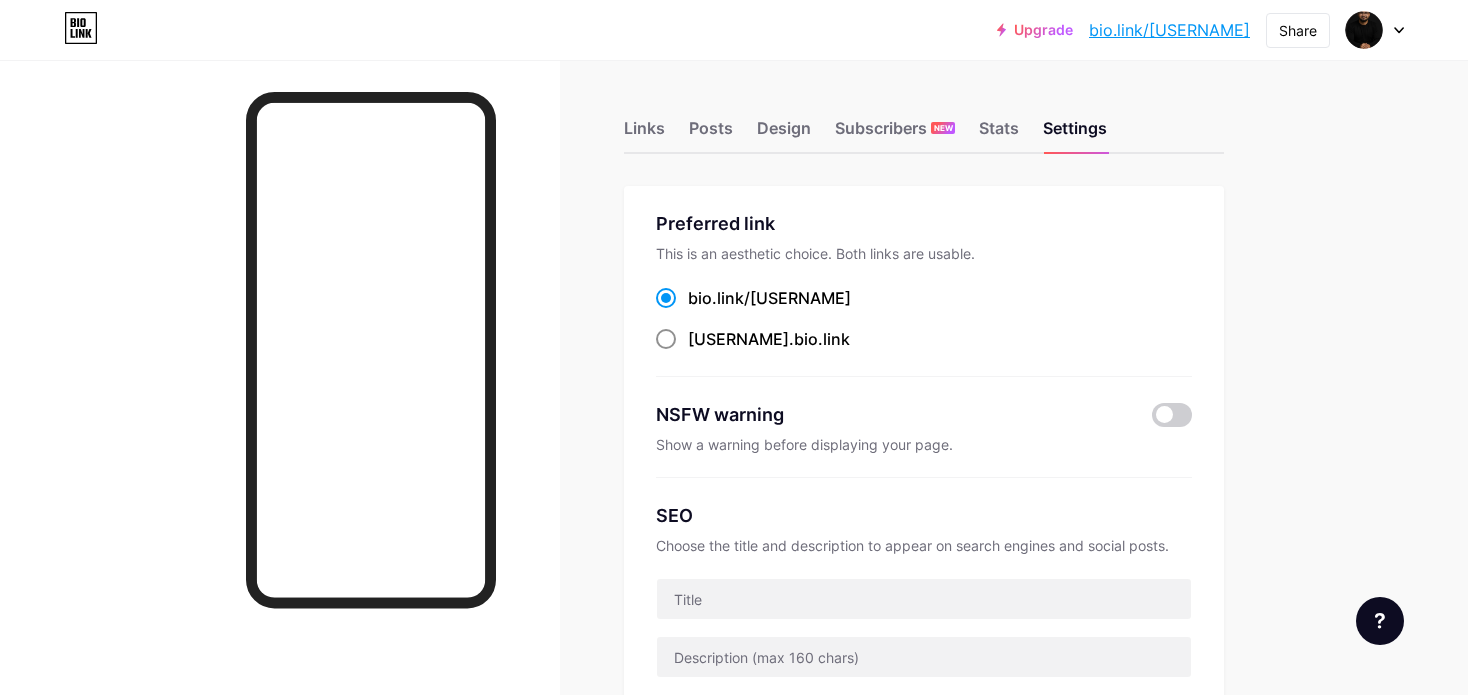 click on "[USERNAME].bio.link" at bounding box center (769, 339) 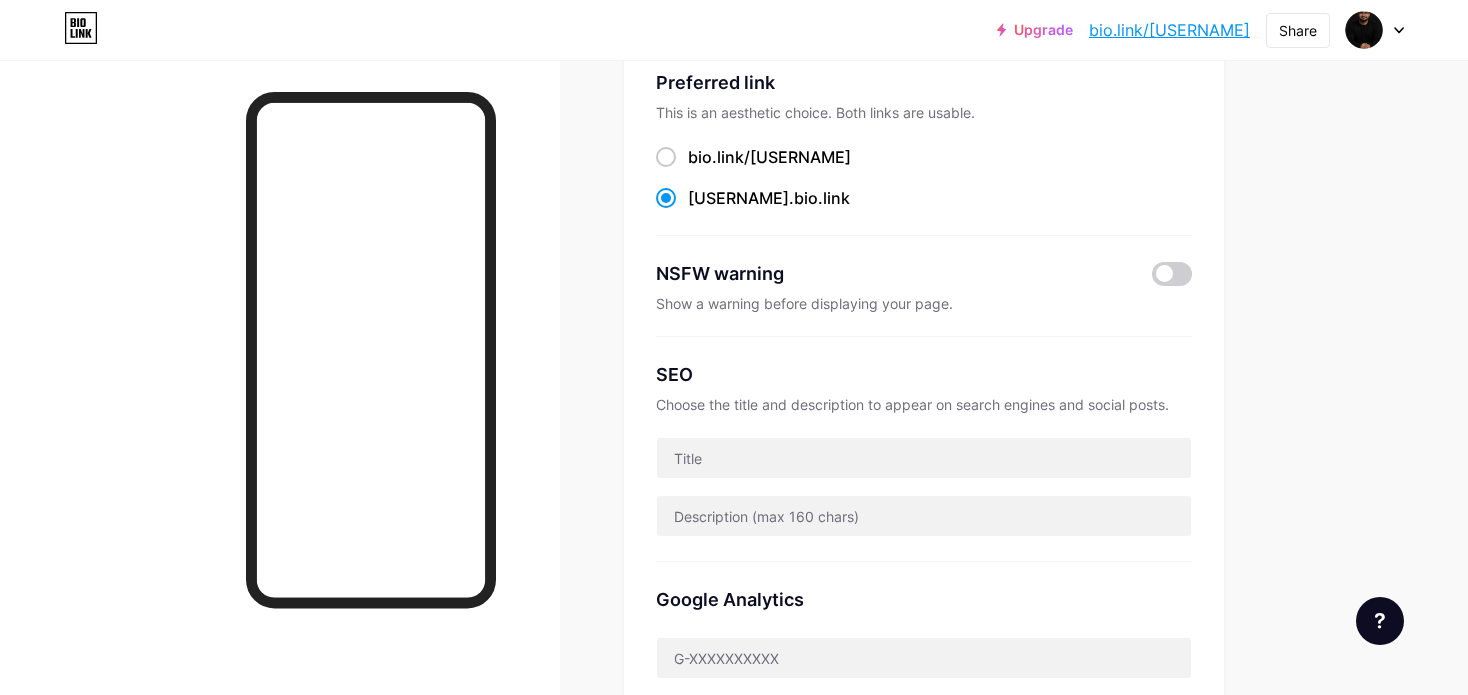 scroll, scrollTop: 400, scrollLeft: 0, axis: vertical 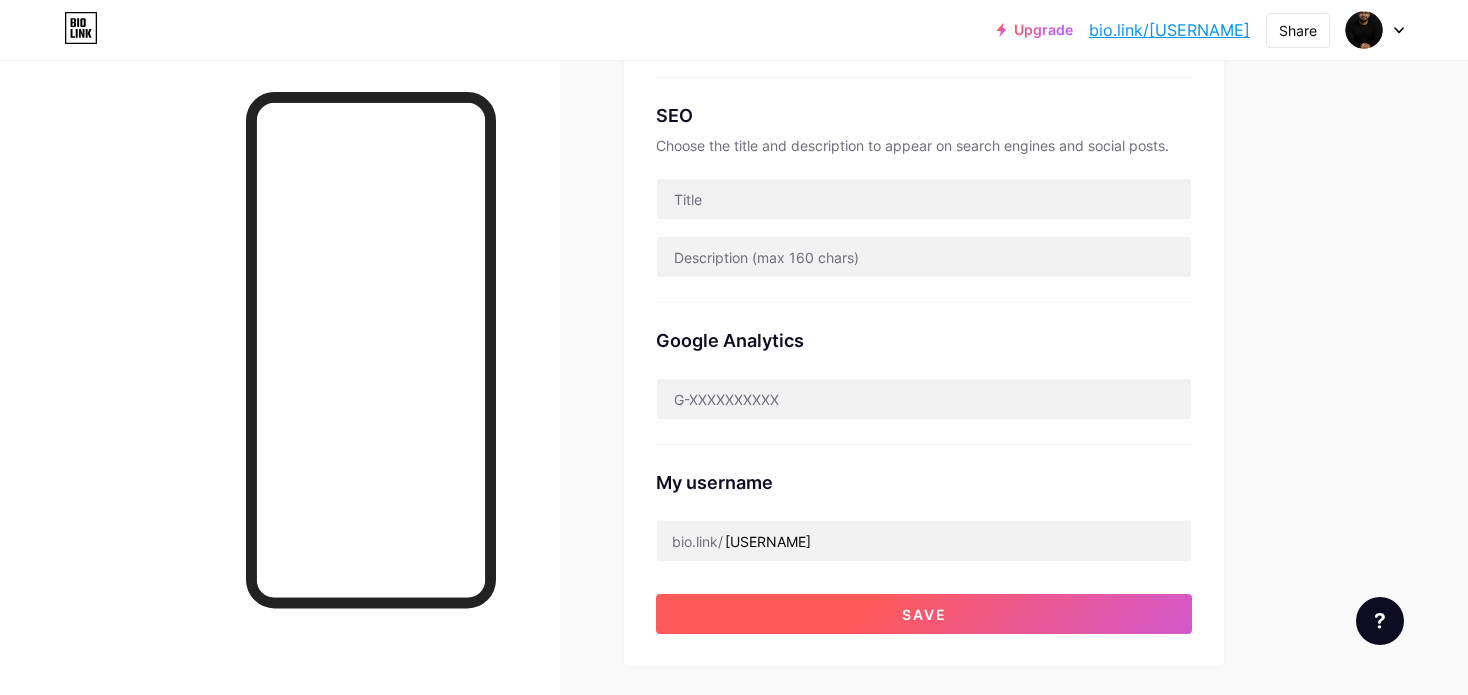 click on "Save" at bounding box center [924, 614] 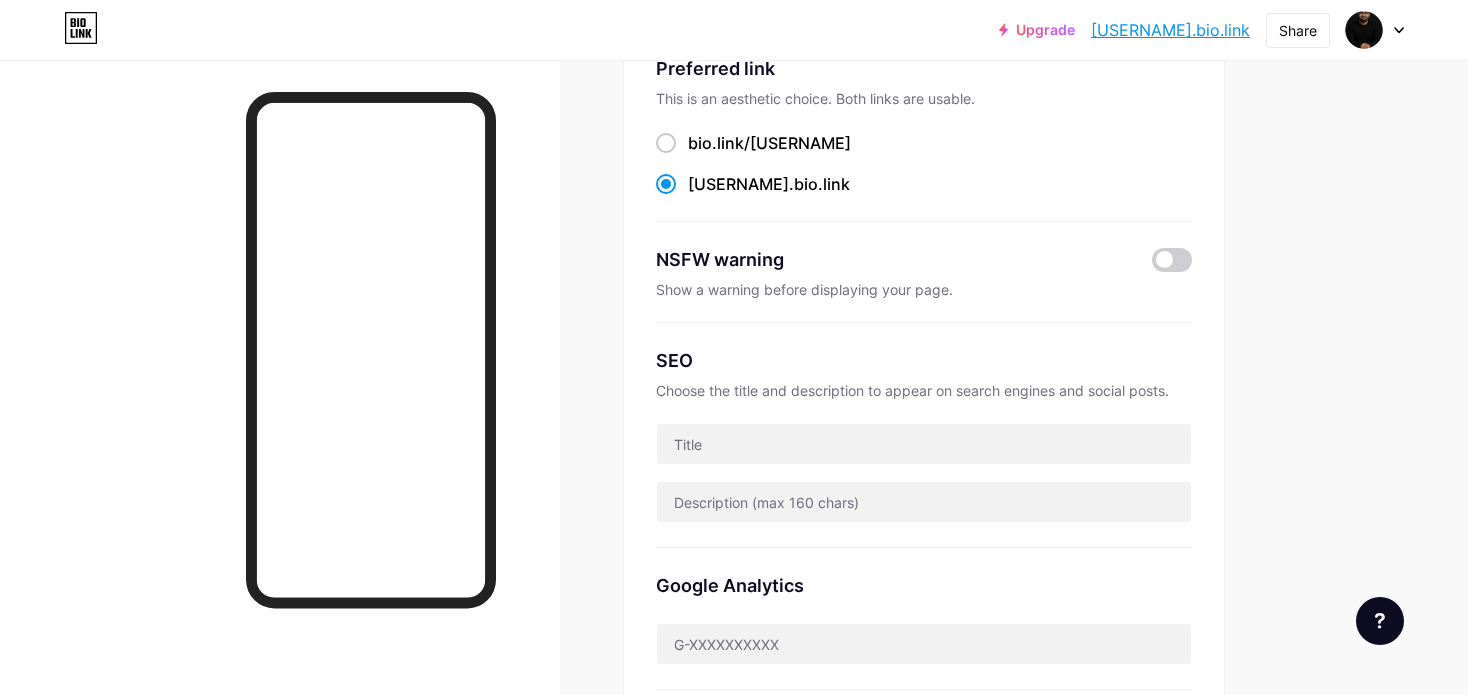 scroll, scrollTop: 0, scrollLeft: 0, axis: both 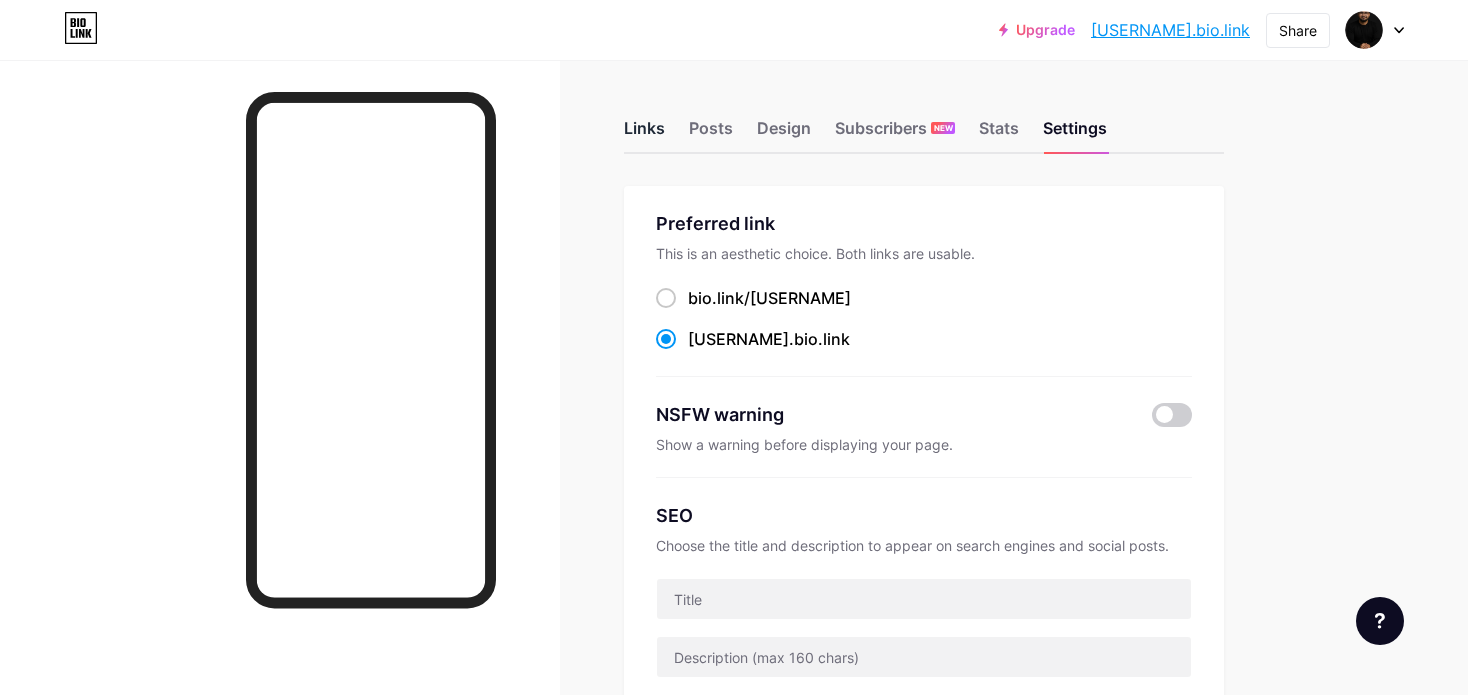 click on "Links" at bounding box center (644, 134) 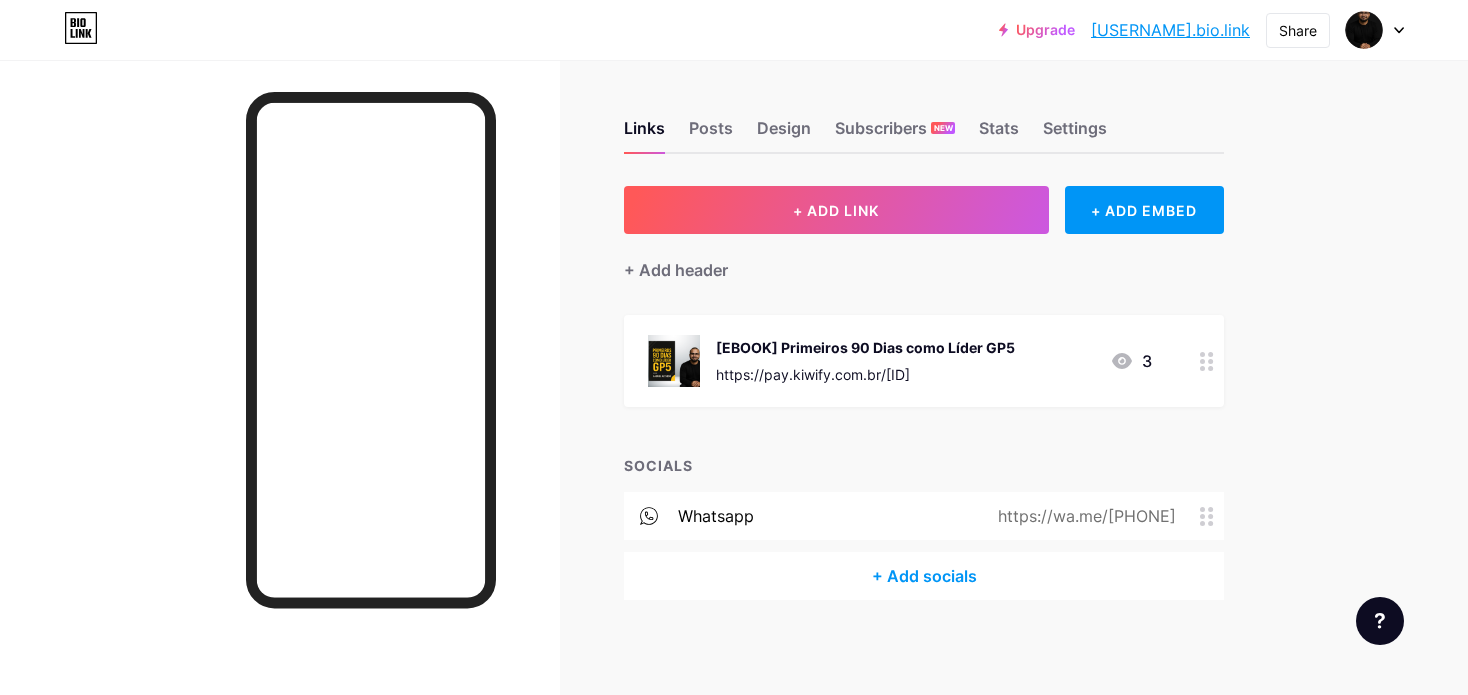 click on "[USERNAME].bio.link" at bounding box center (1170, 30) 